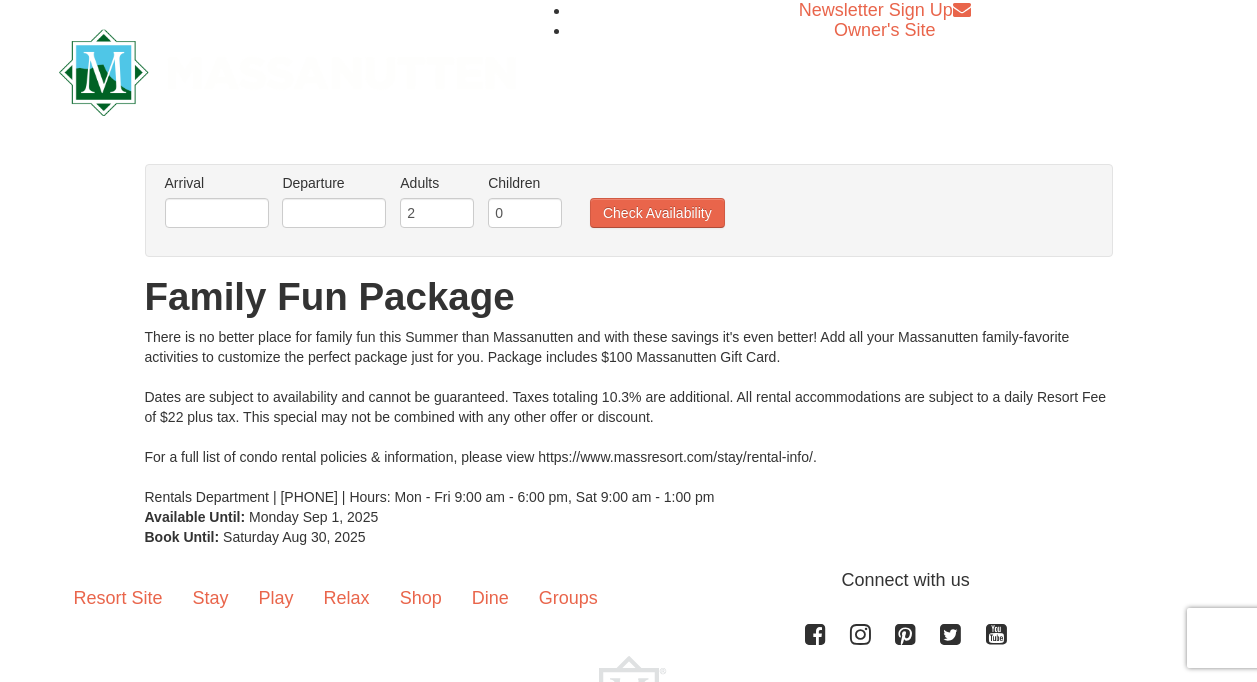 scroll, scrollTop: 148, scrollLeft: 0, axis: vertical 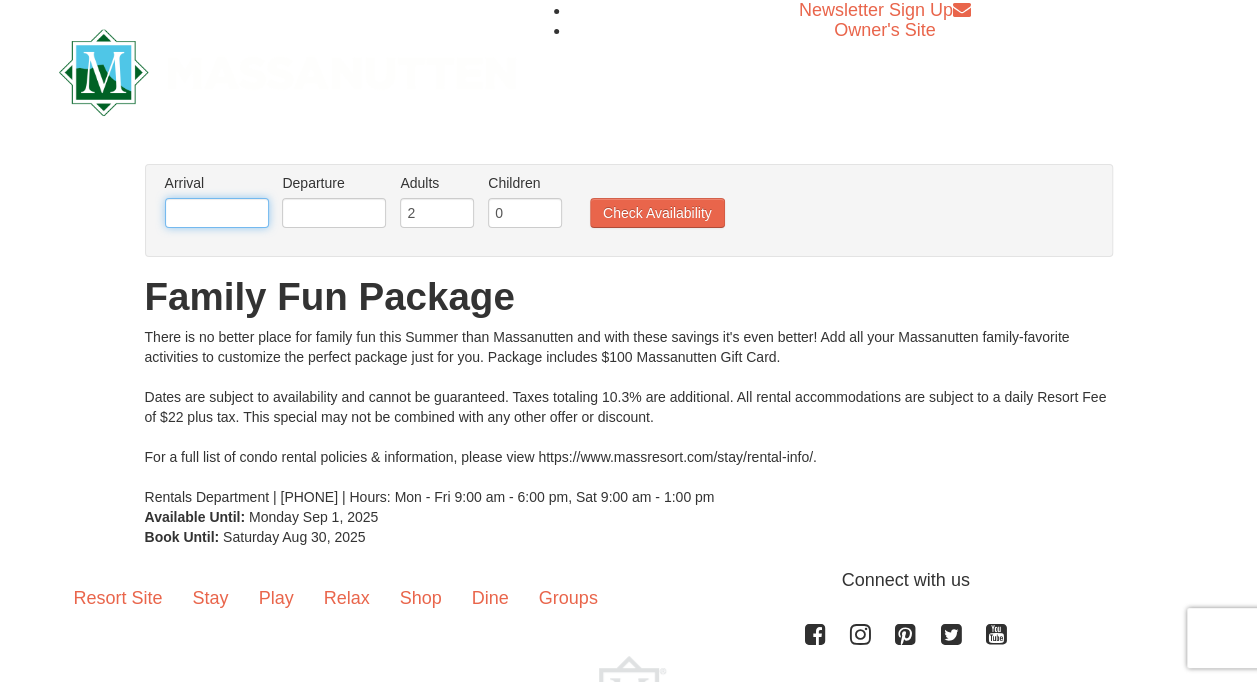 click at bounding box center [217, 213] 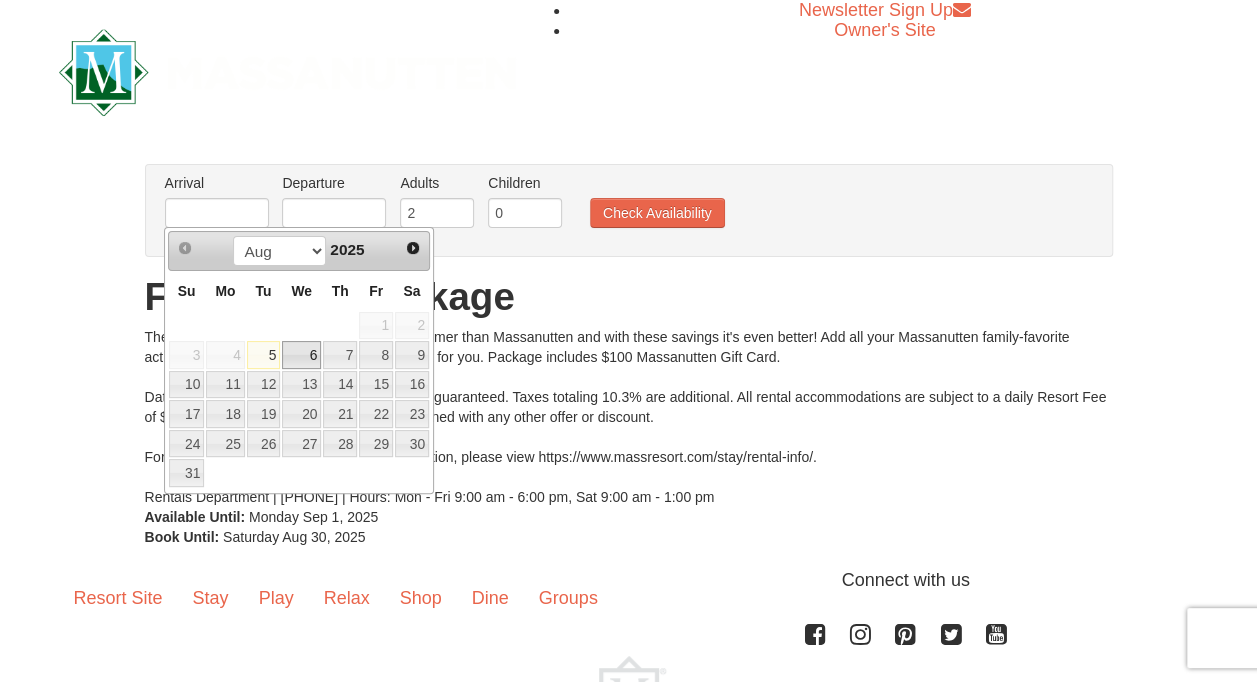 click on "6" at bounding box center [301, 355] 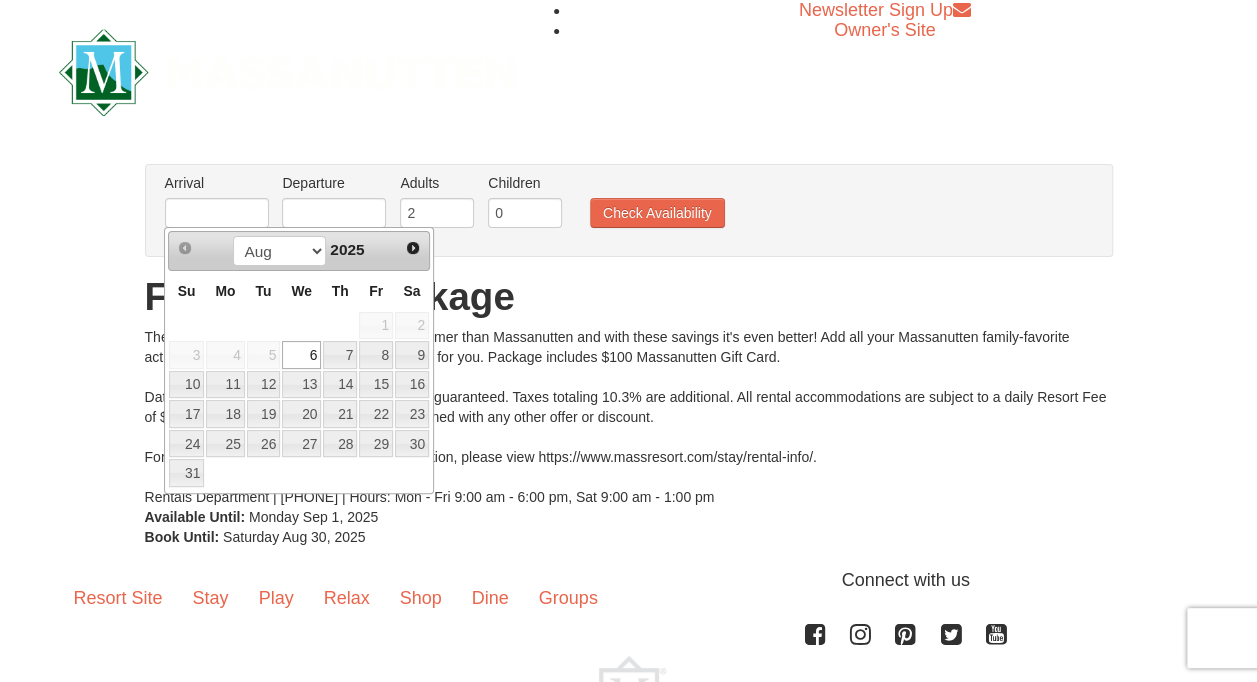 type on "08/06/2025" 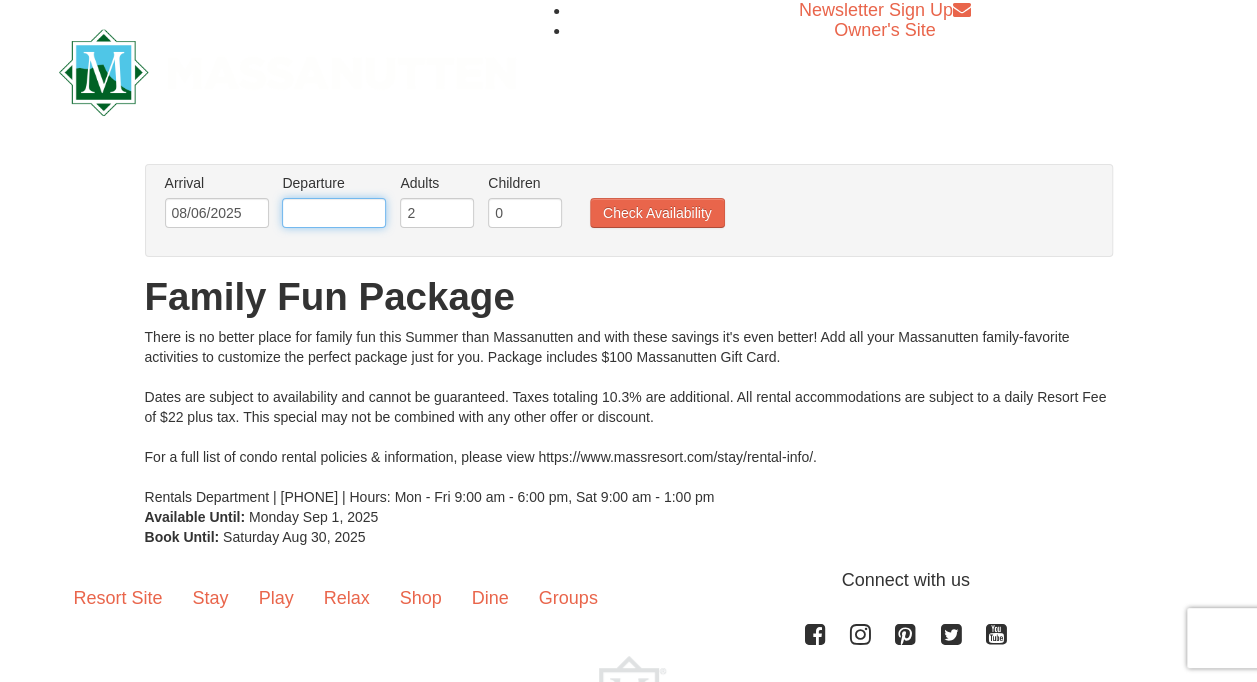 click at bounding box center [334, 213] 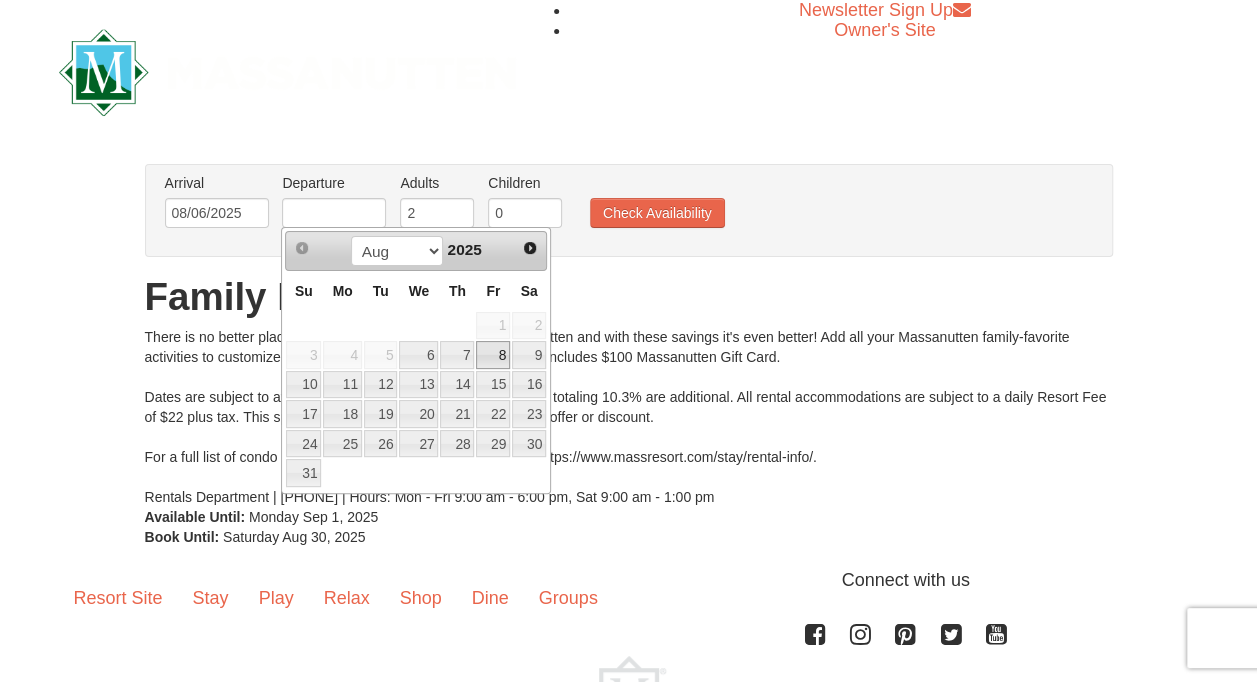 click on "8" at bounding box center (493, 355) 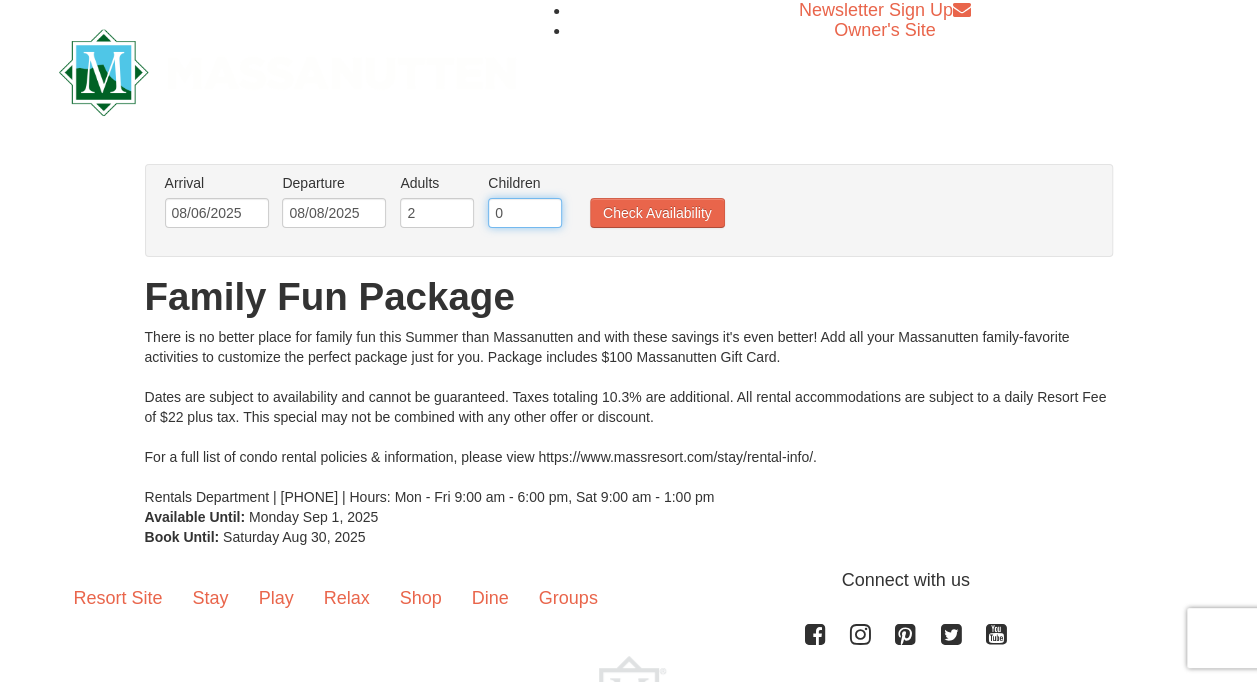 click on "0" at bounding box center (525, 213) 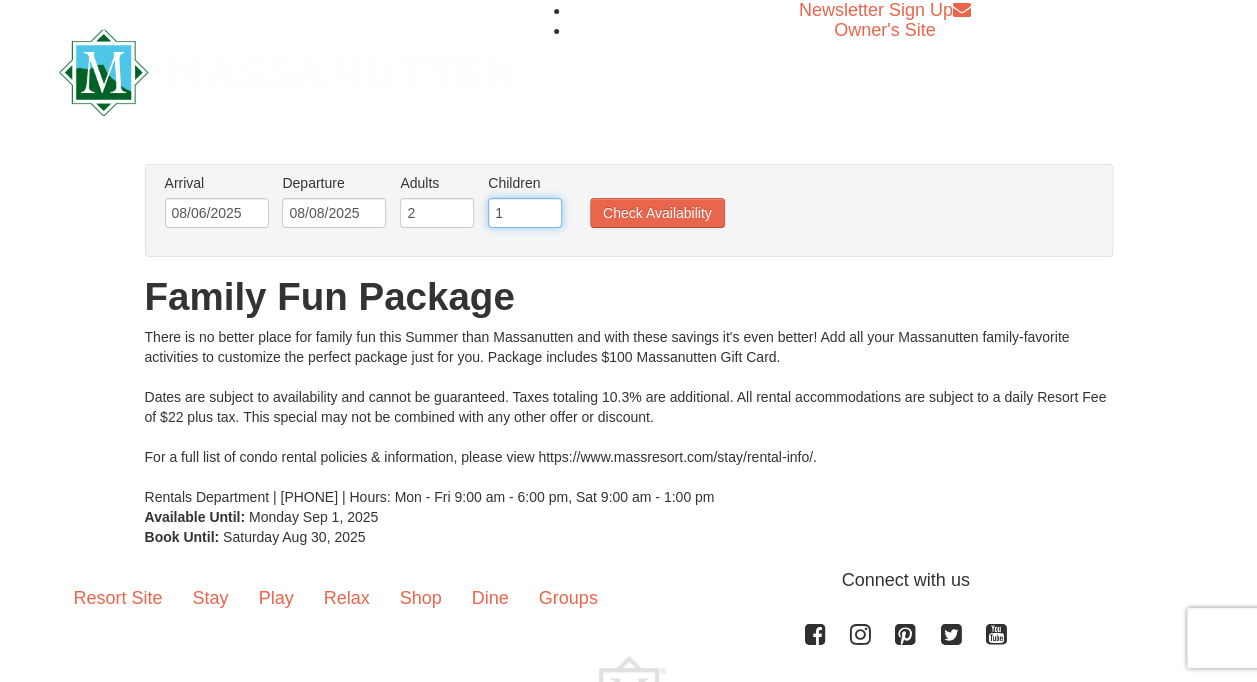 type on "1" 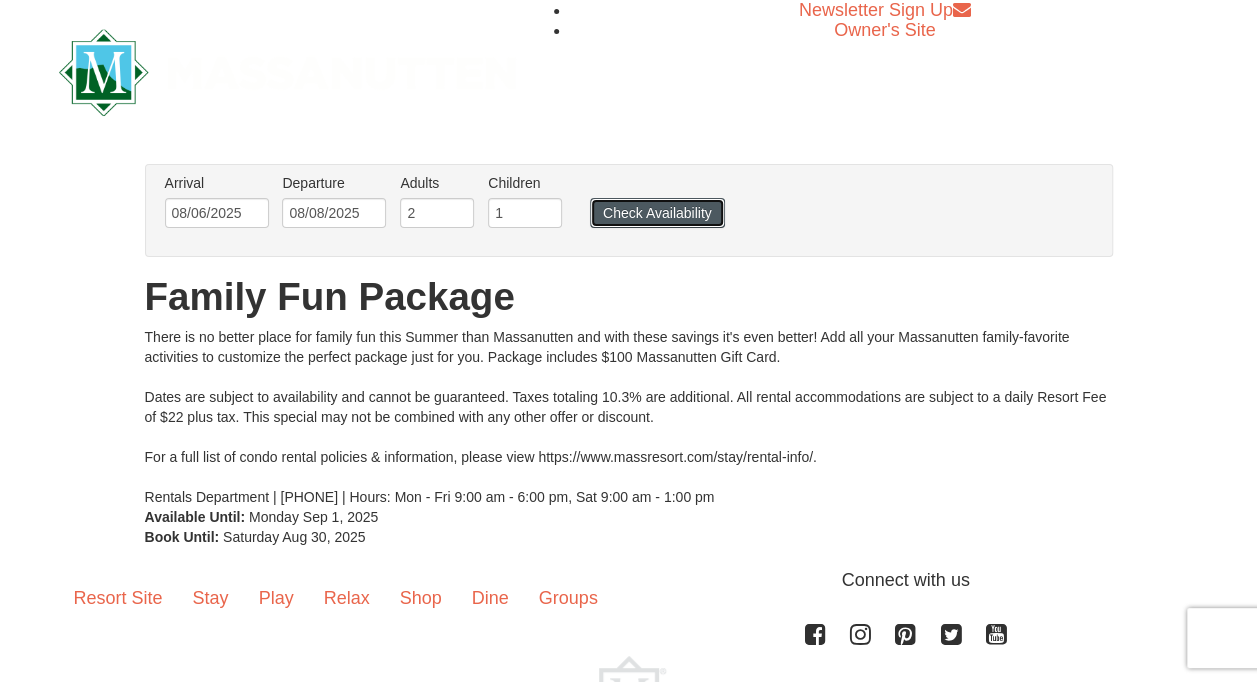 click on "Check Availability" at bounding box center (657, 213) 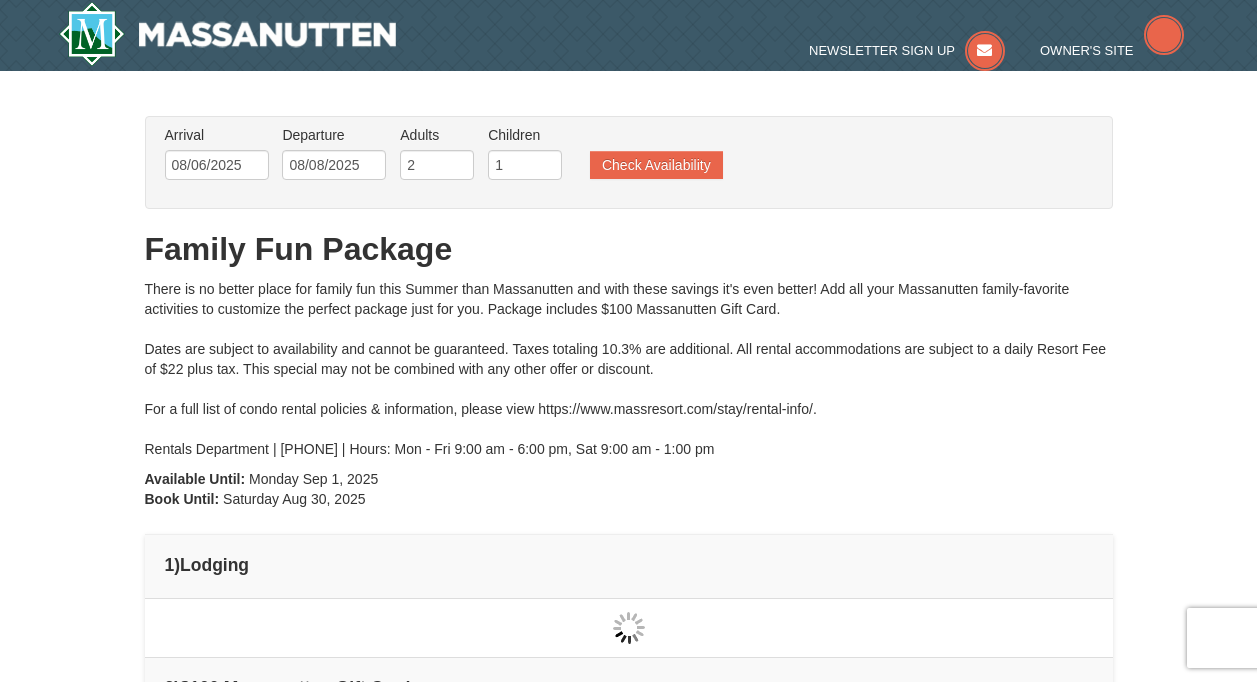 scroll, scrollTop: 0, scrollLeft: 0, axis: both 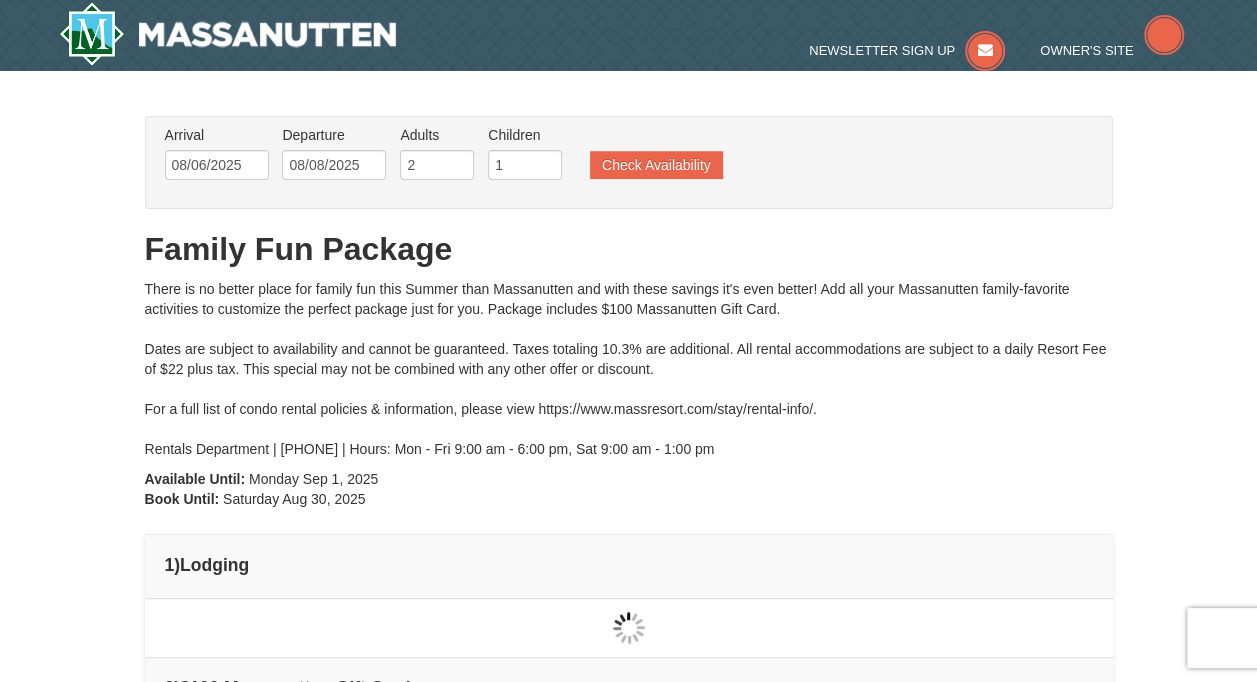 type on "08/06/2025" 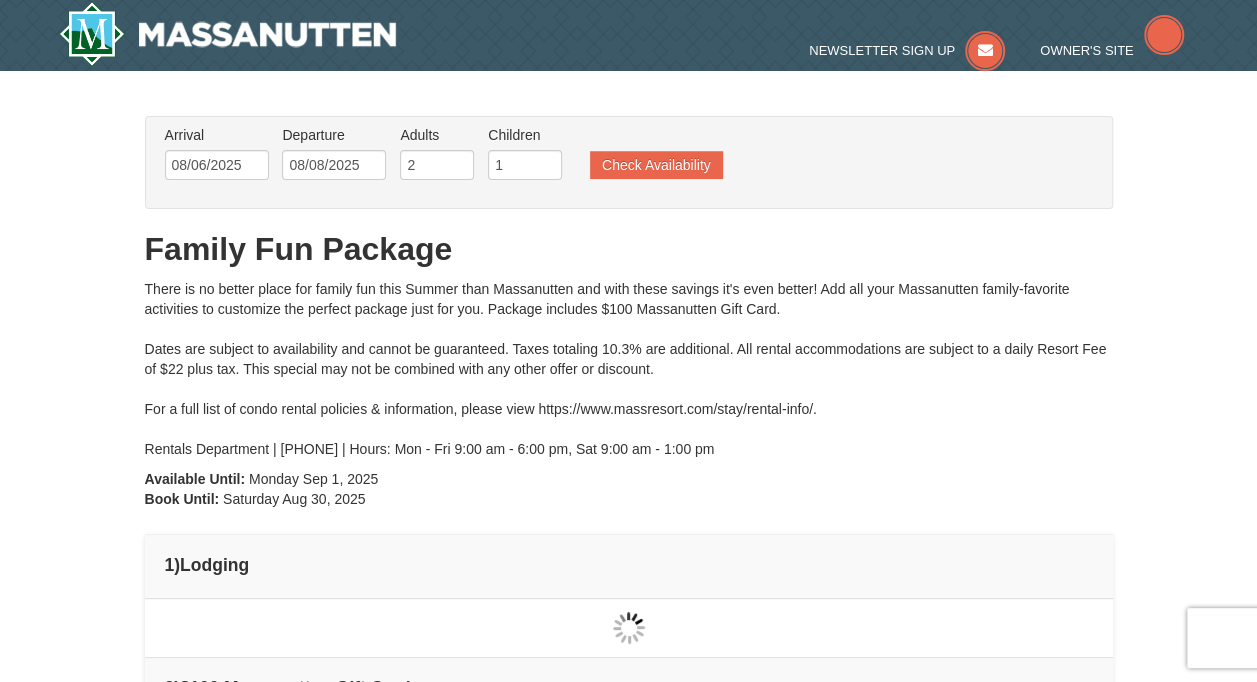 scroll, scrollTop: 0, scrollLeft: 0, axis: both 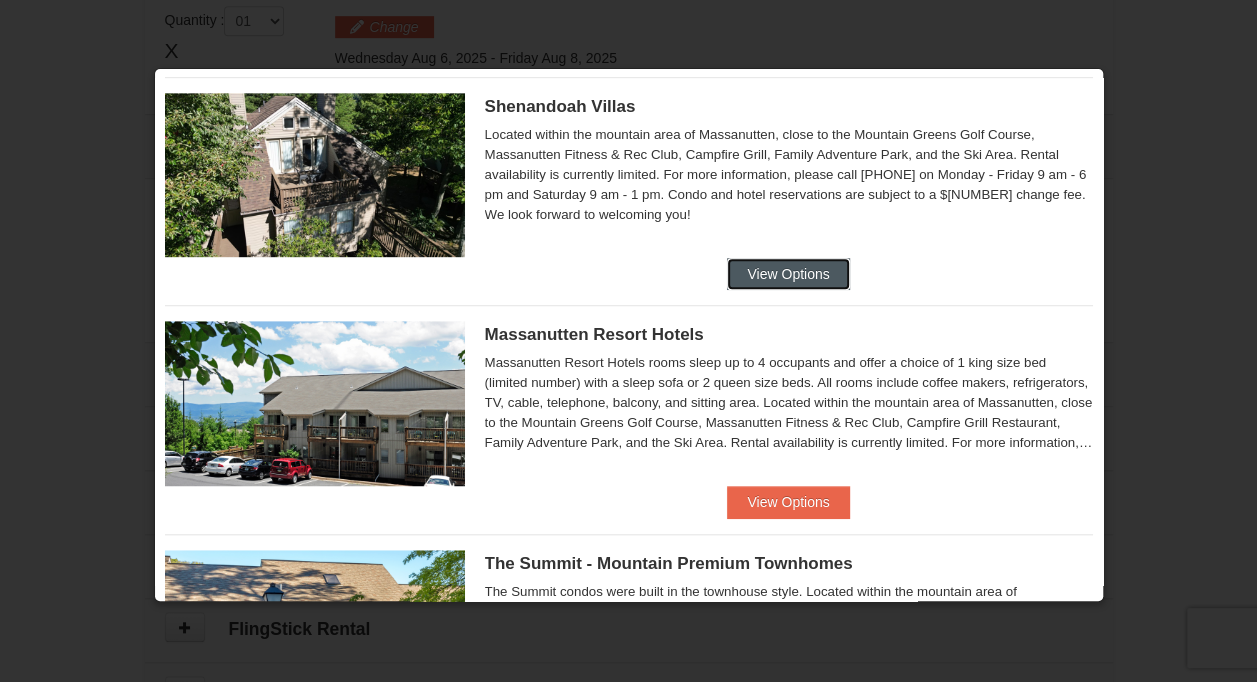 click on "View Options" at bounding box center (788, 274) 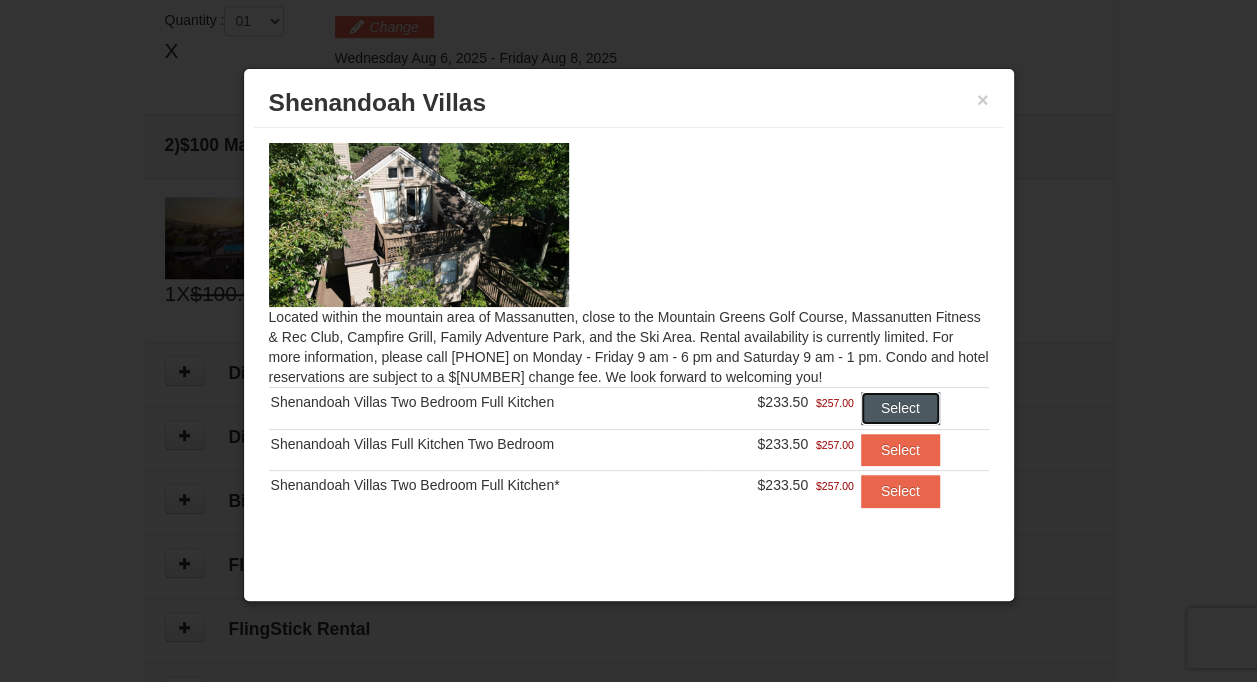 click on "Select" at bounding box center [900, 408] 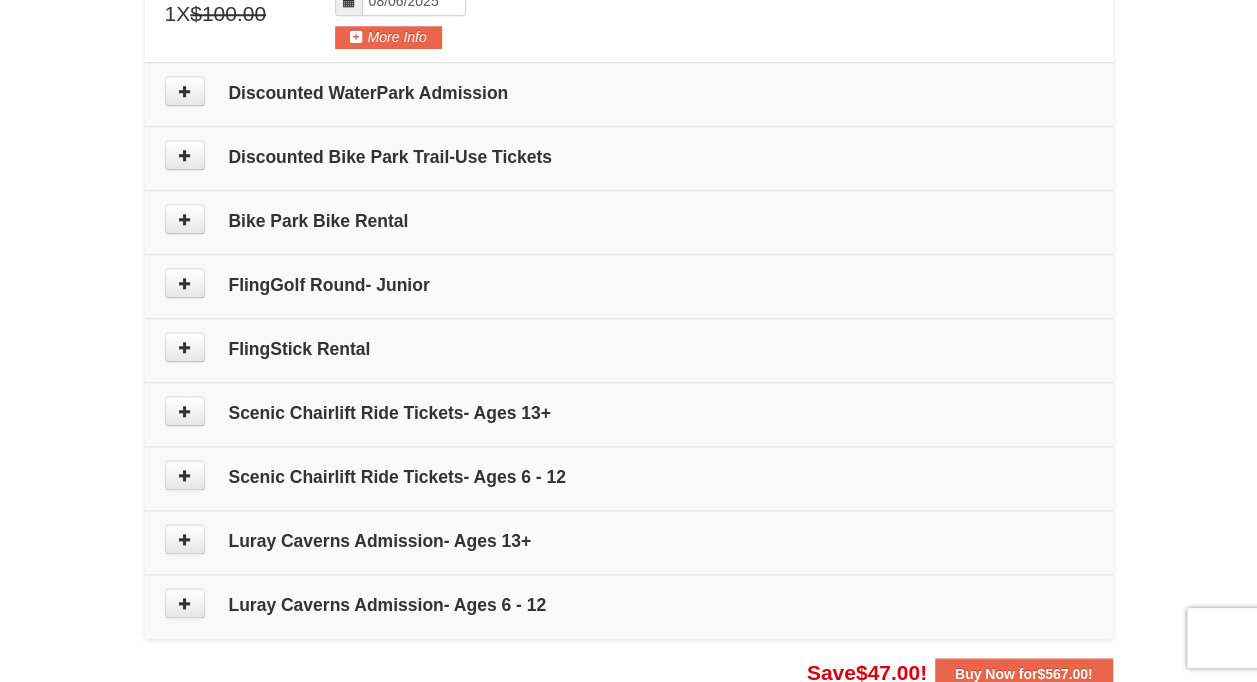 scroll, scrollTop: 910, scrollLeft: 0, axis: vertical 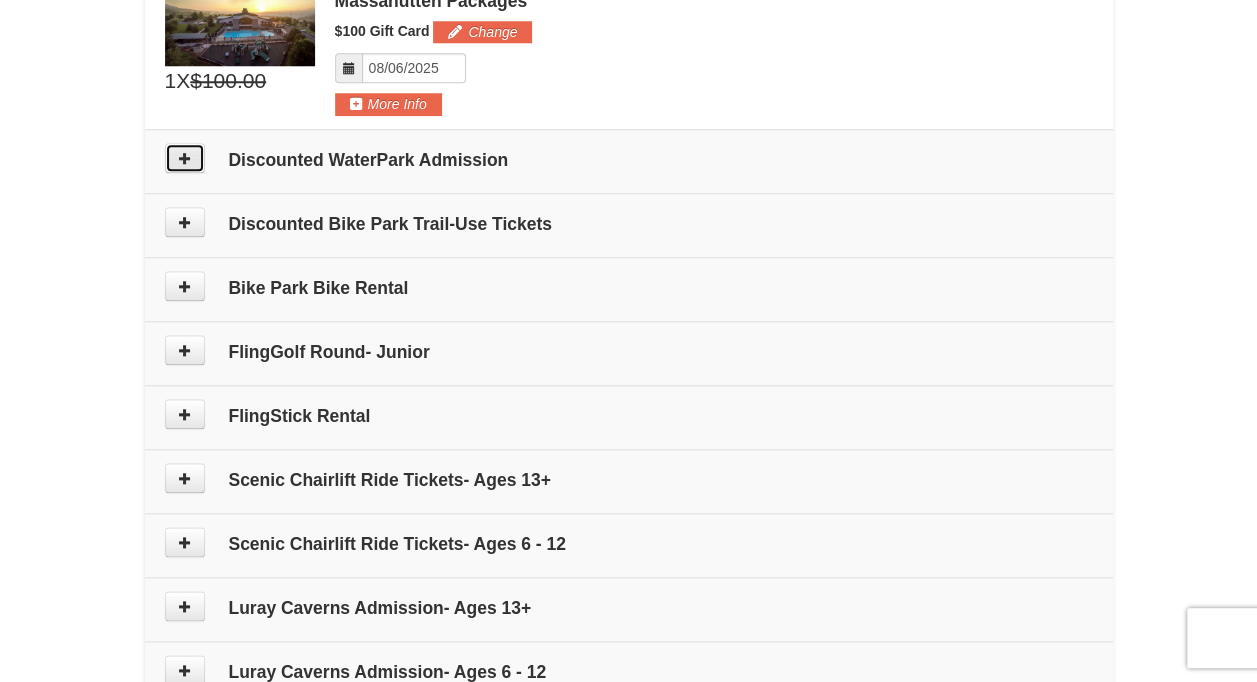 click at bounding box center (185, 158) 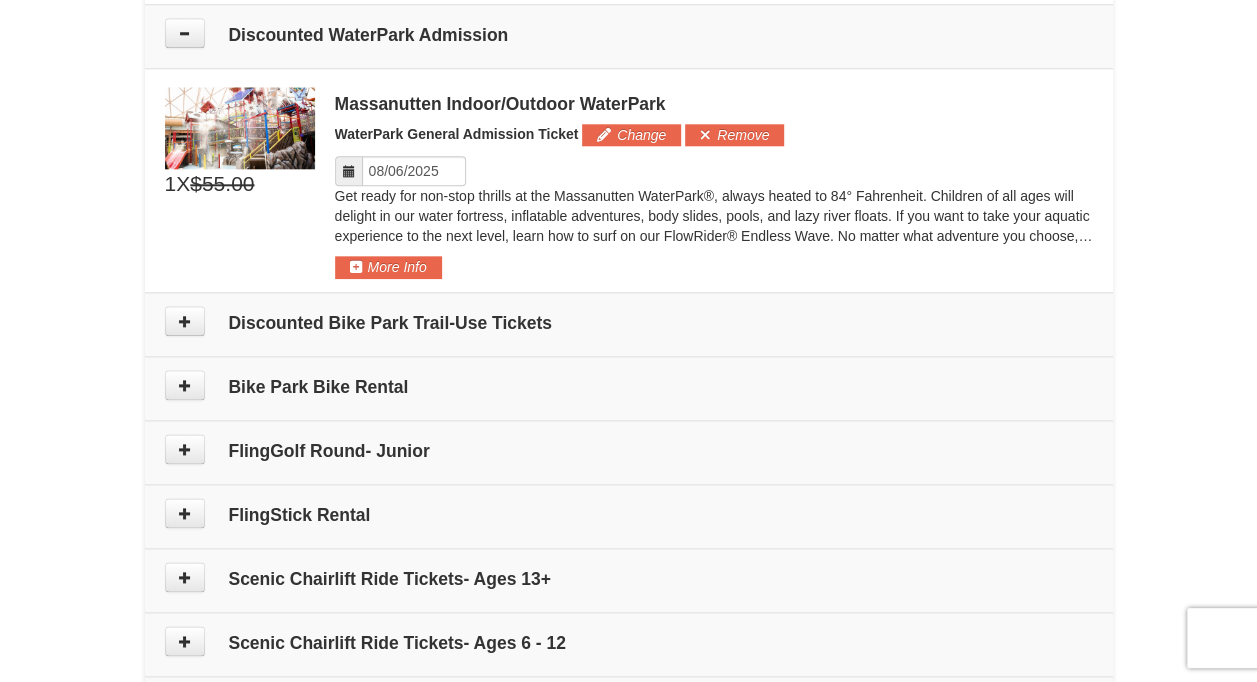 scroll, scrollTop: 1036, scrollLeft: 0, axis: vertical 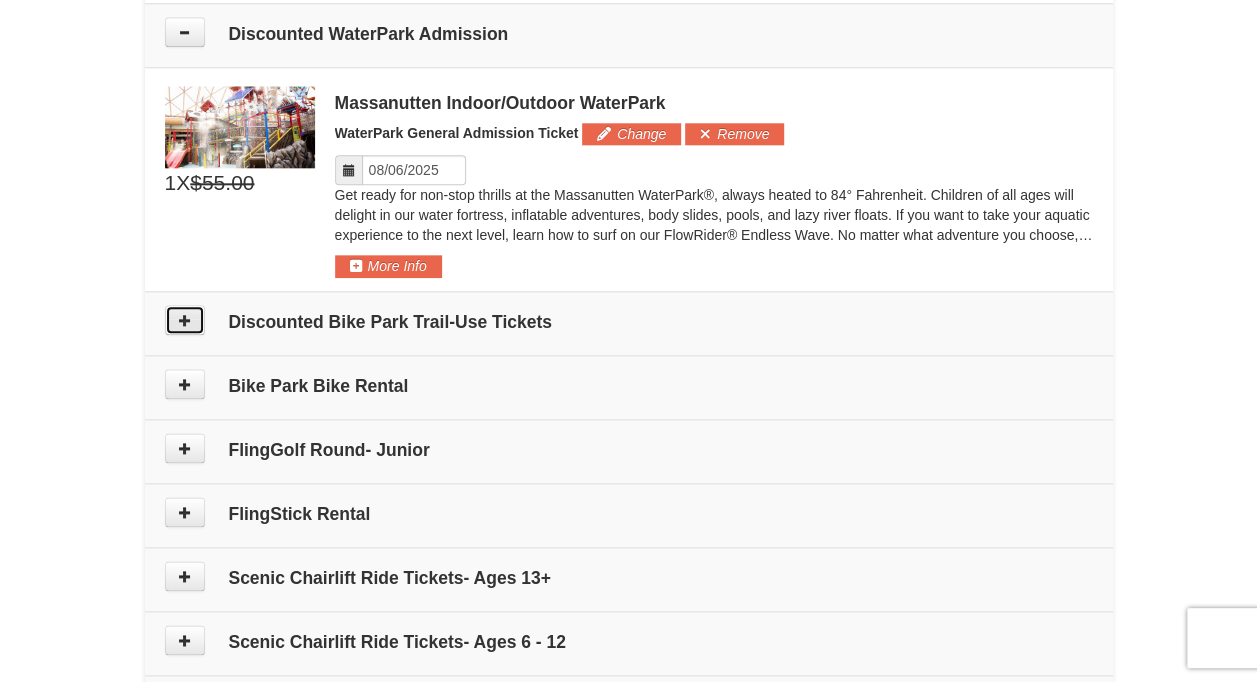 click at bounding box center (185, 320) 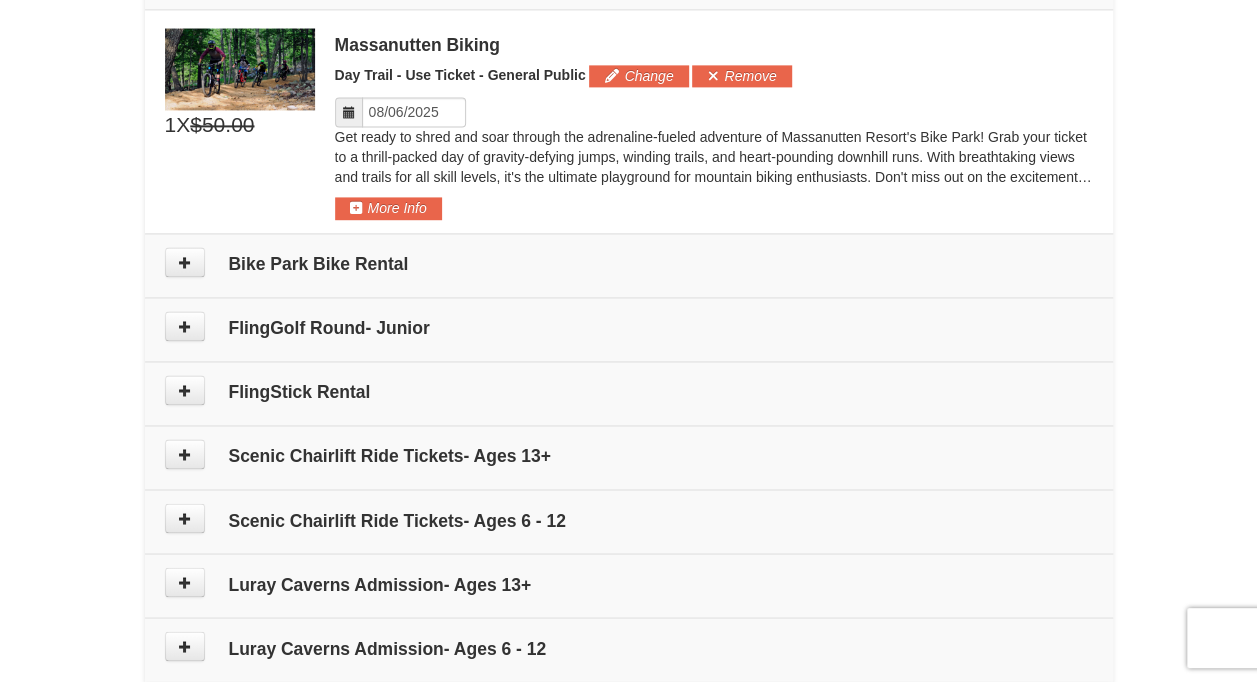 scroll, scrollTop: 1423, scrollLeft: 0, axis: vertical 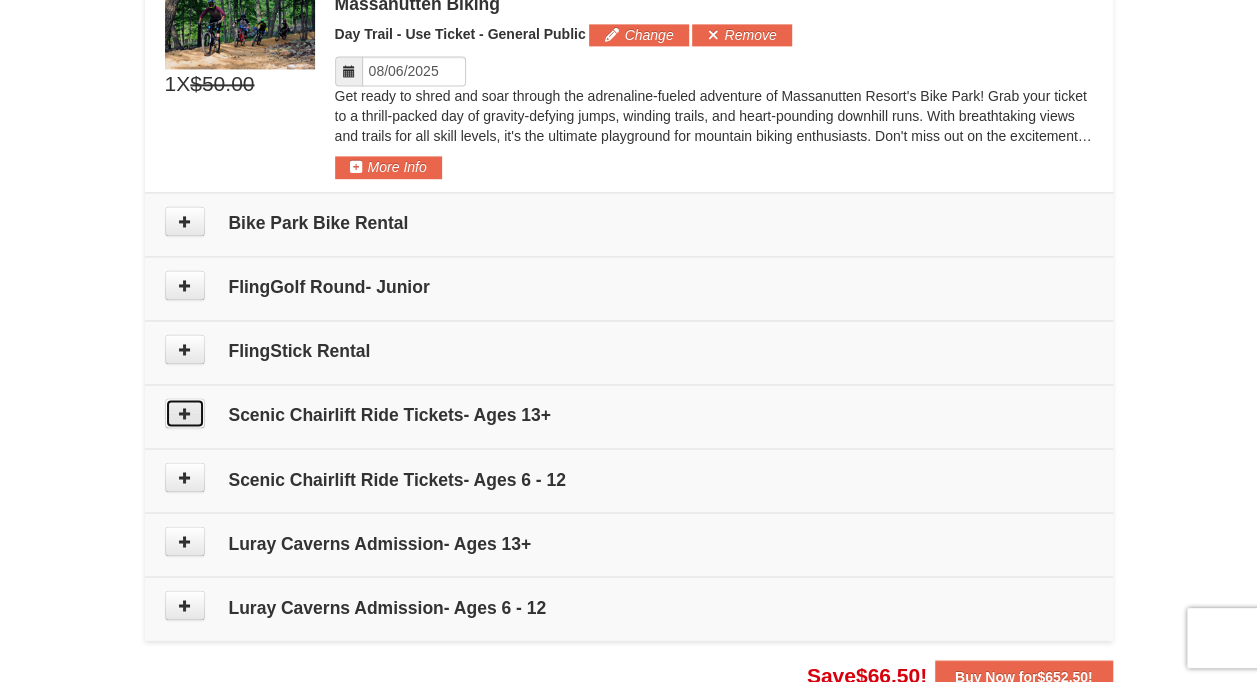 click at bounding box center (185, 413) 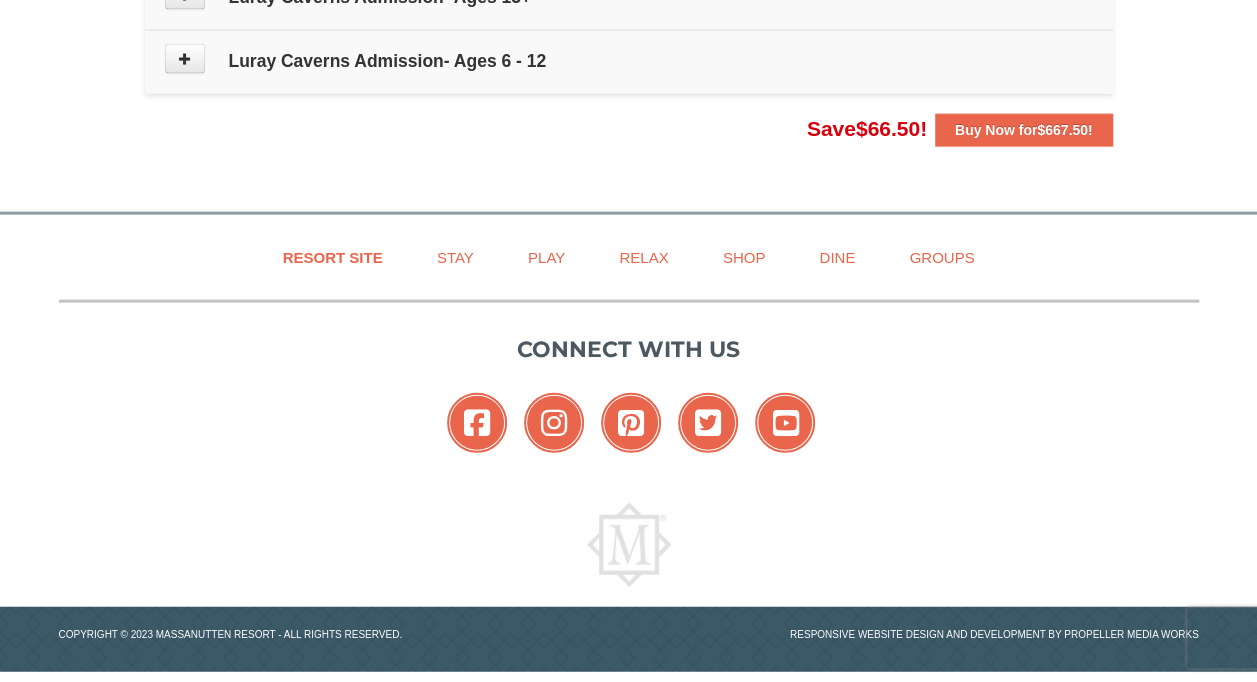 scroll, scrollTop: 2172, scrollLeft: 0, axis: vertical 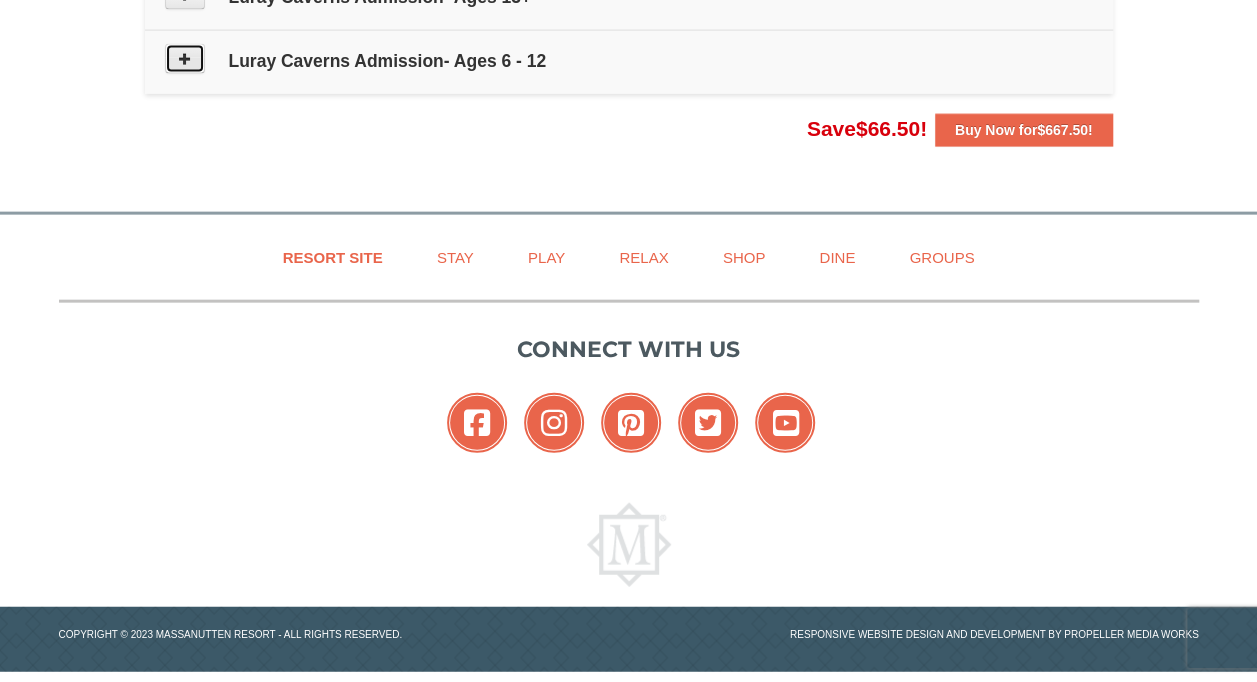 click at bounding box center [185, 59] 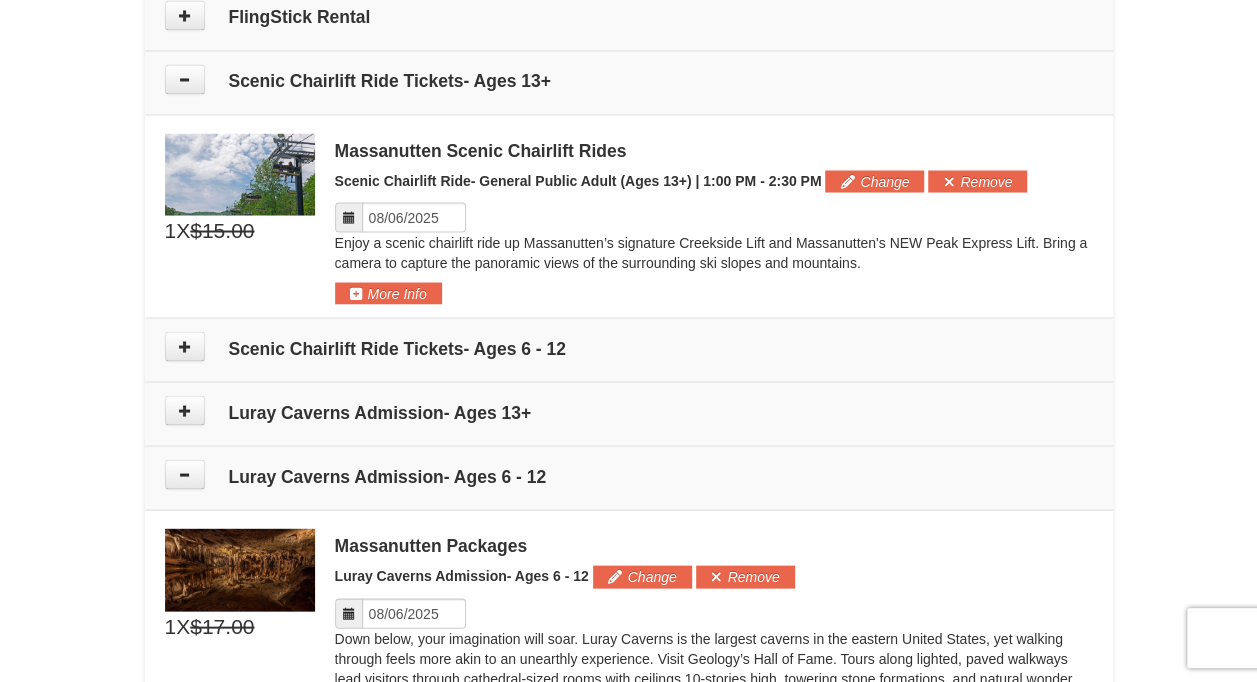 scroll, scrollTop: 1800, scrollLeft: 0, axis: vertical 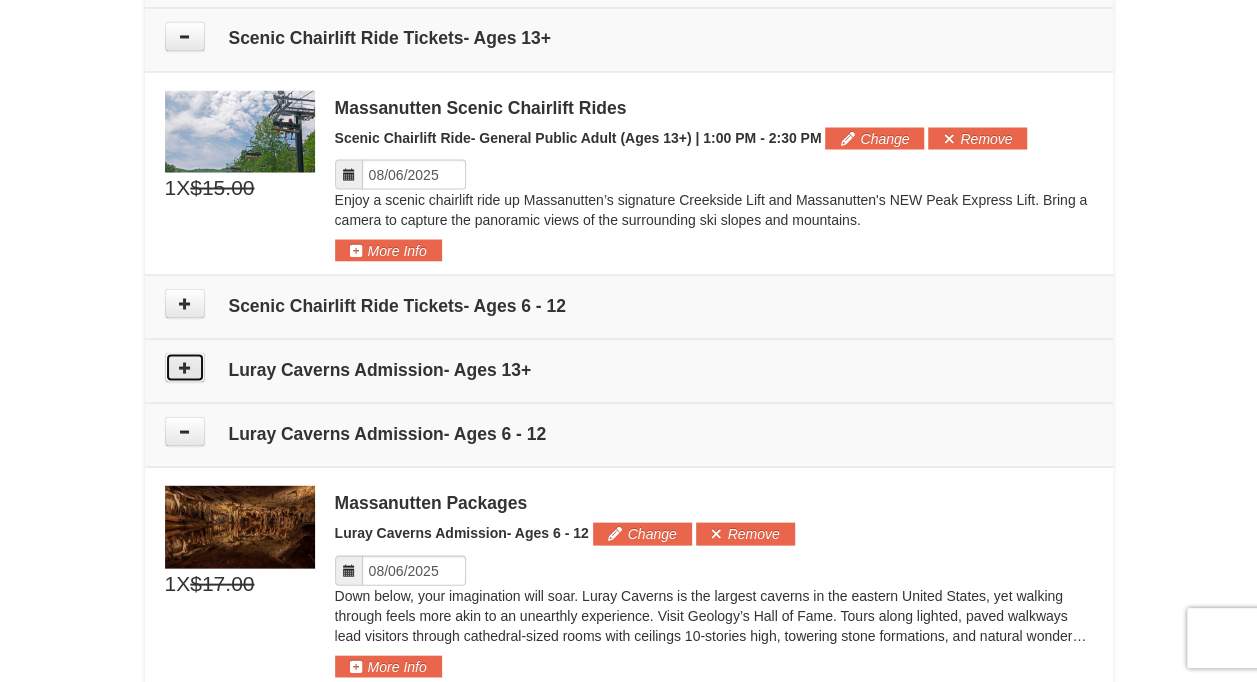 click at bounding box center (185, 367) 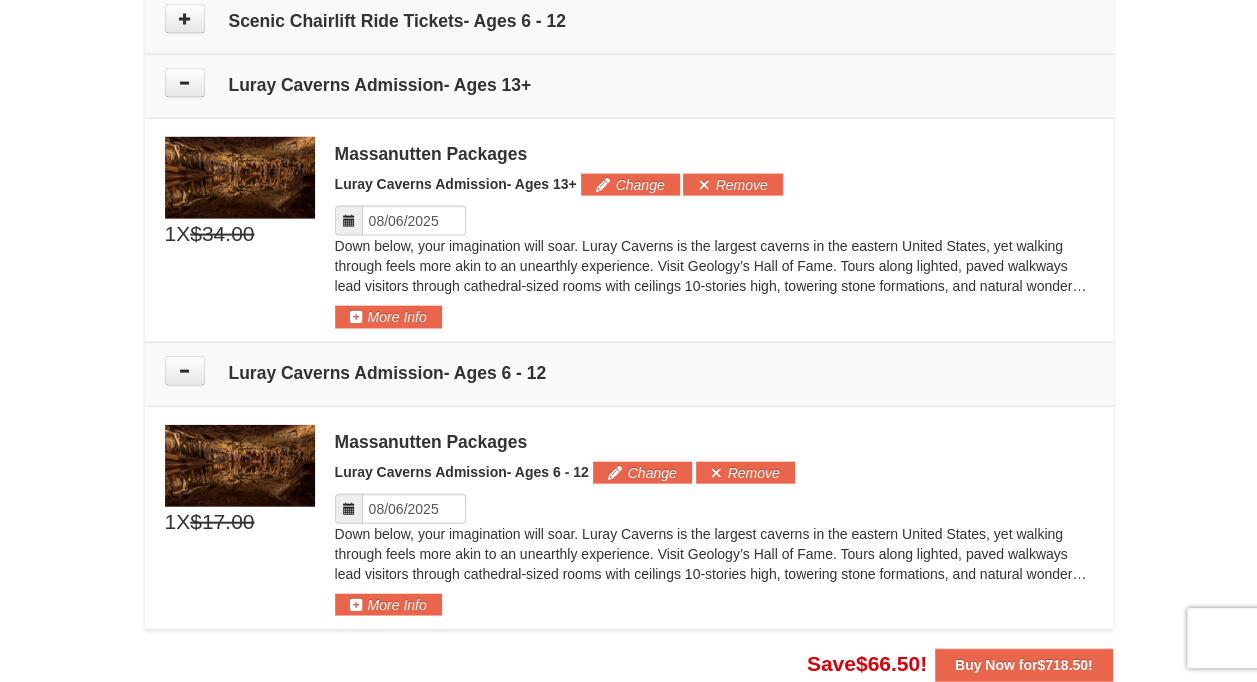 scroll, scrollTop: 2130, scrollLeft: 0, axis: vertical 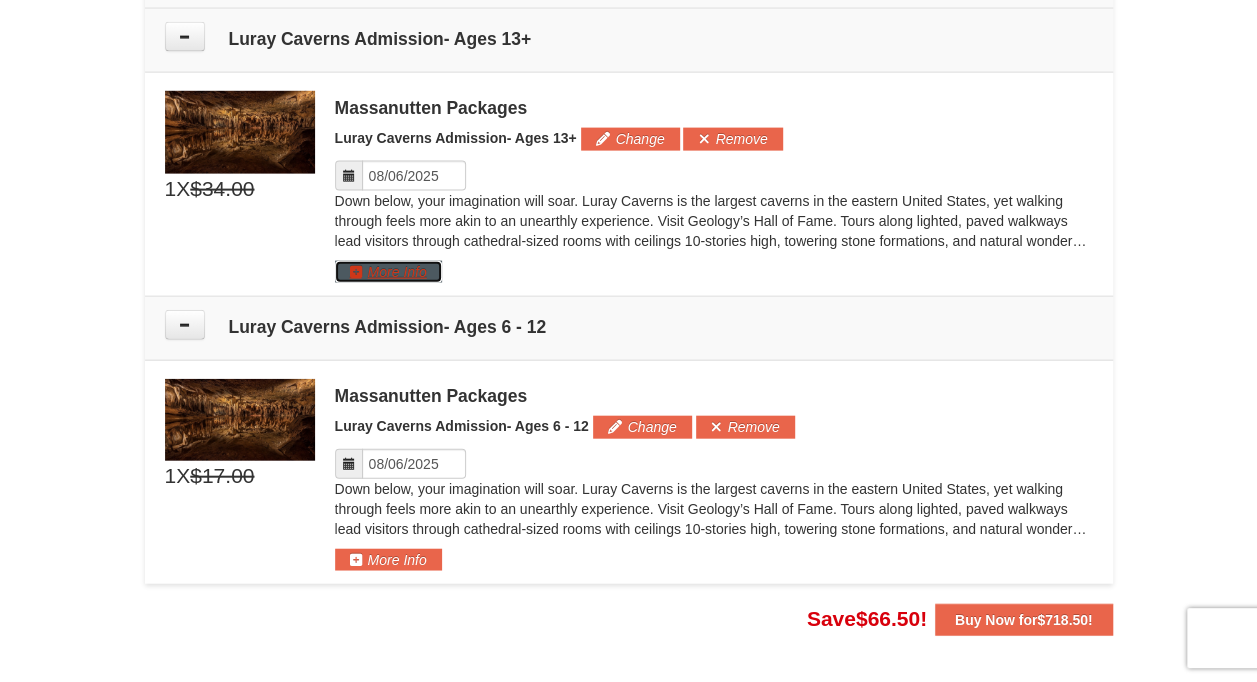 click on "More Info" at bounding box center (388, 272) 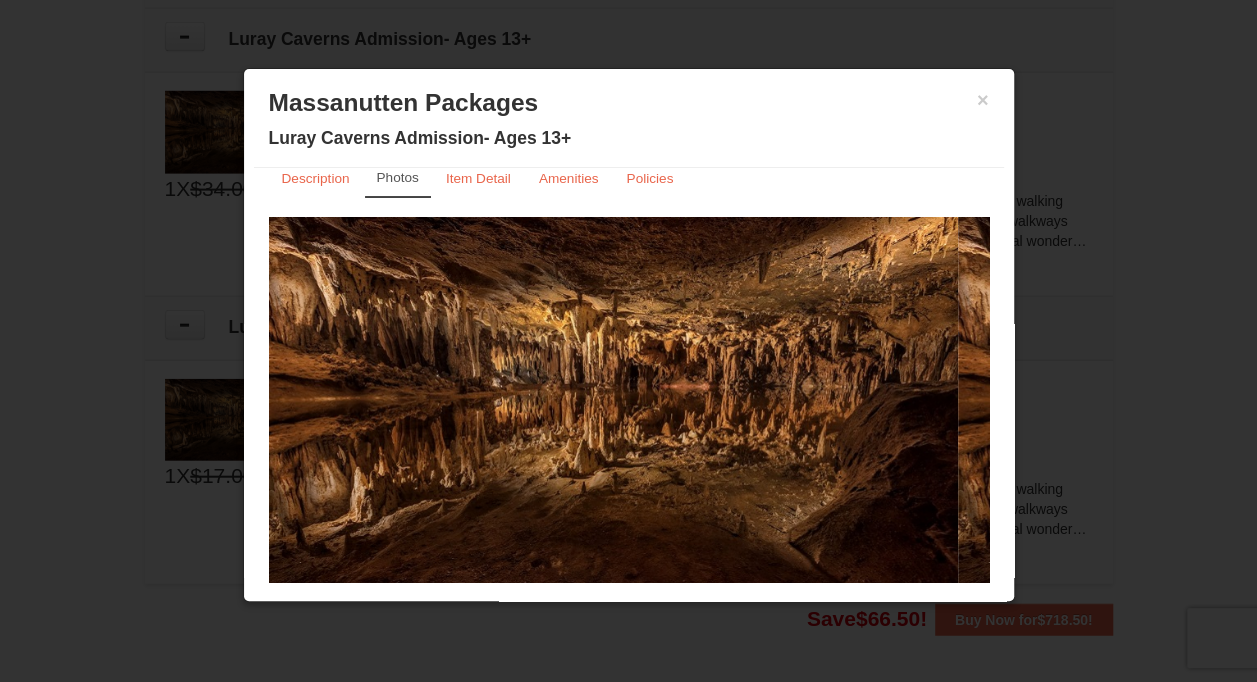 scroll, scrollTop: 0, scrollLeft: 0, axis: both 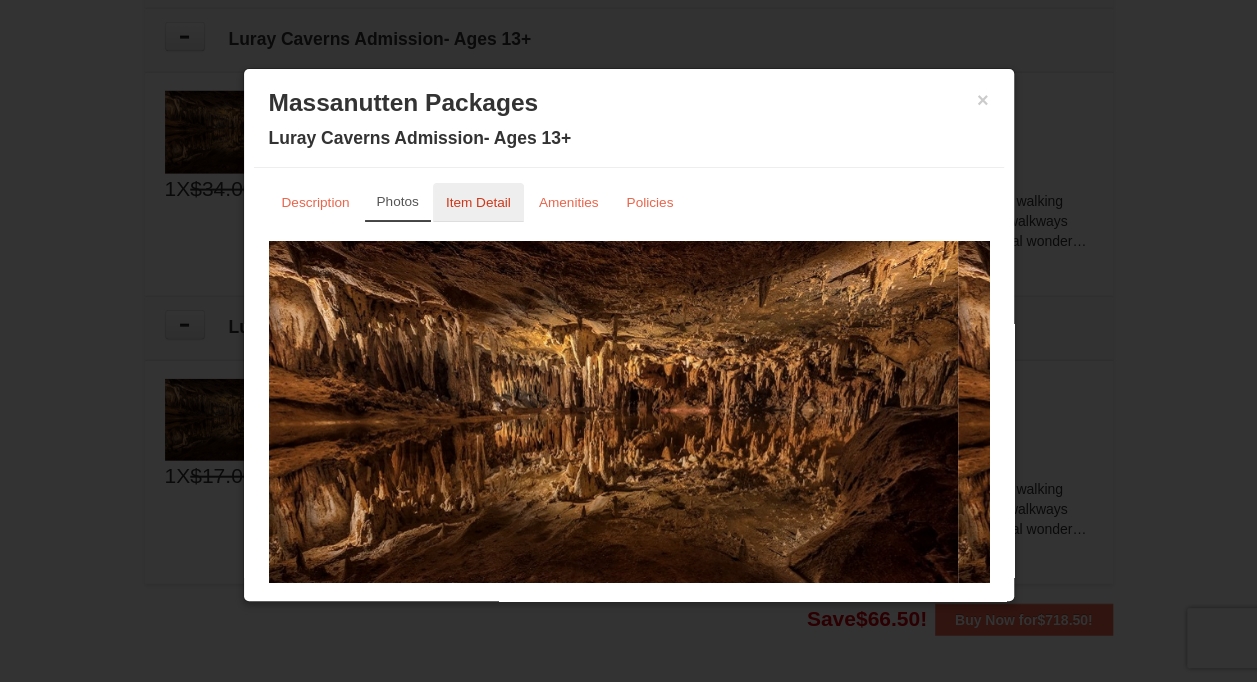 click on "Item Detail" at bounding box center [478, 202] 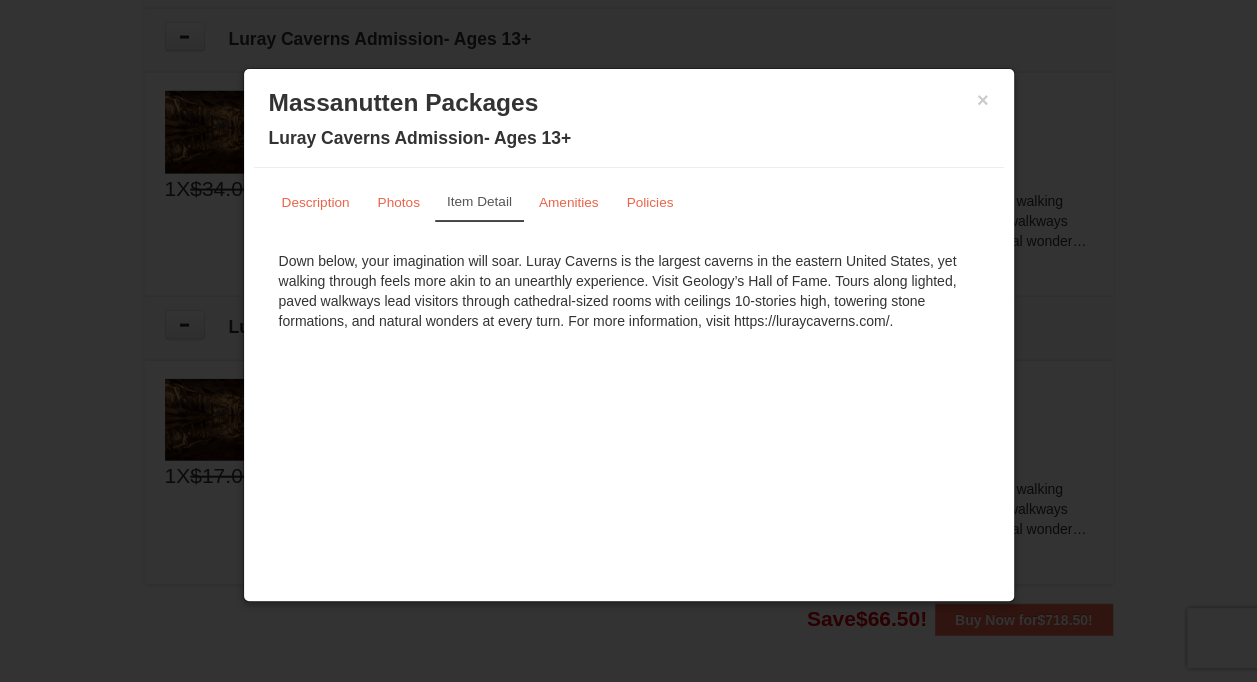 drag, startPoint x: 400, startPoint y: 262, endPoint x: 850, endPoint y: 342, distance: 457.0558 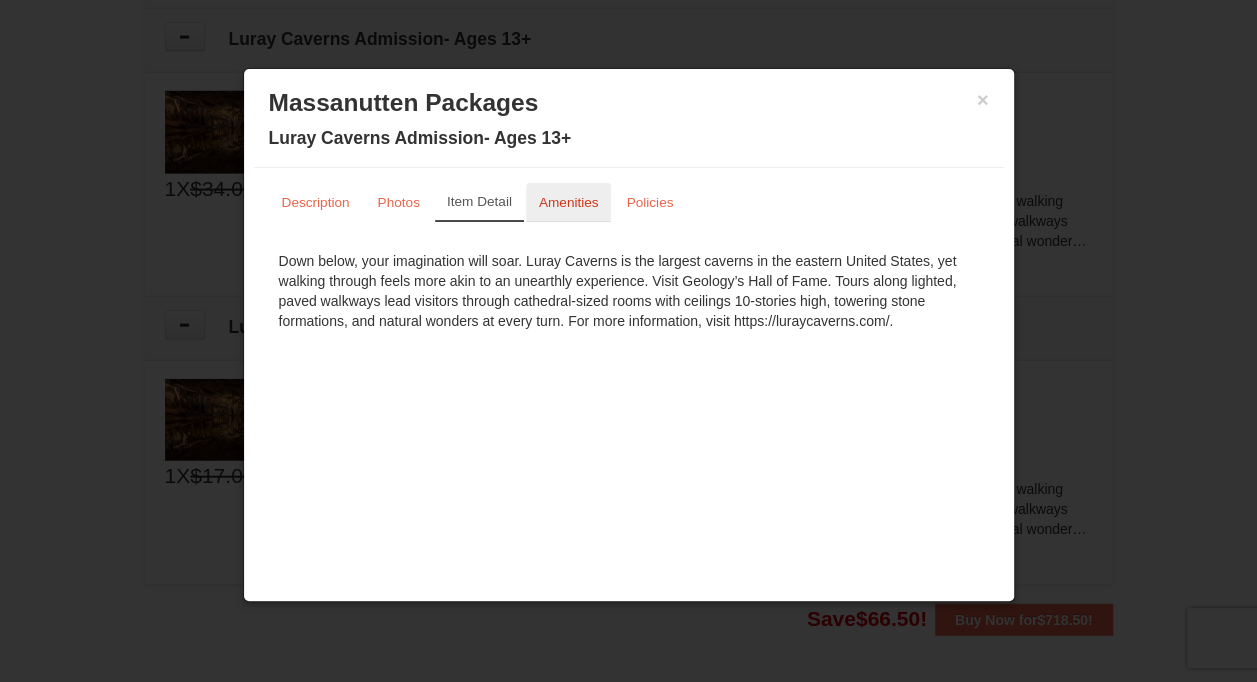 click on "Amenities" at bounding box center [569, 202] 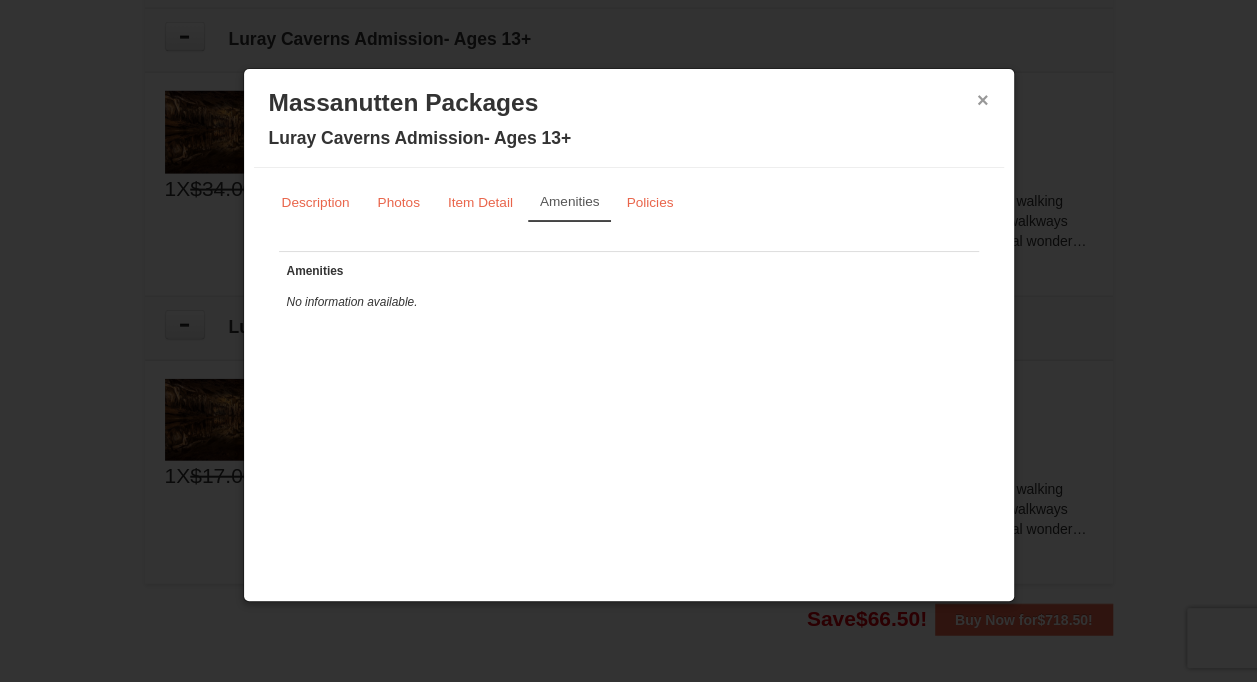 click on "×" at bounding box center (983, 100) 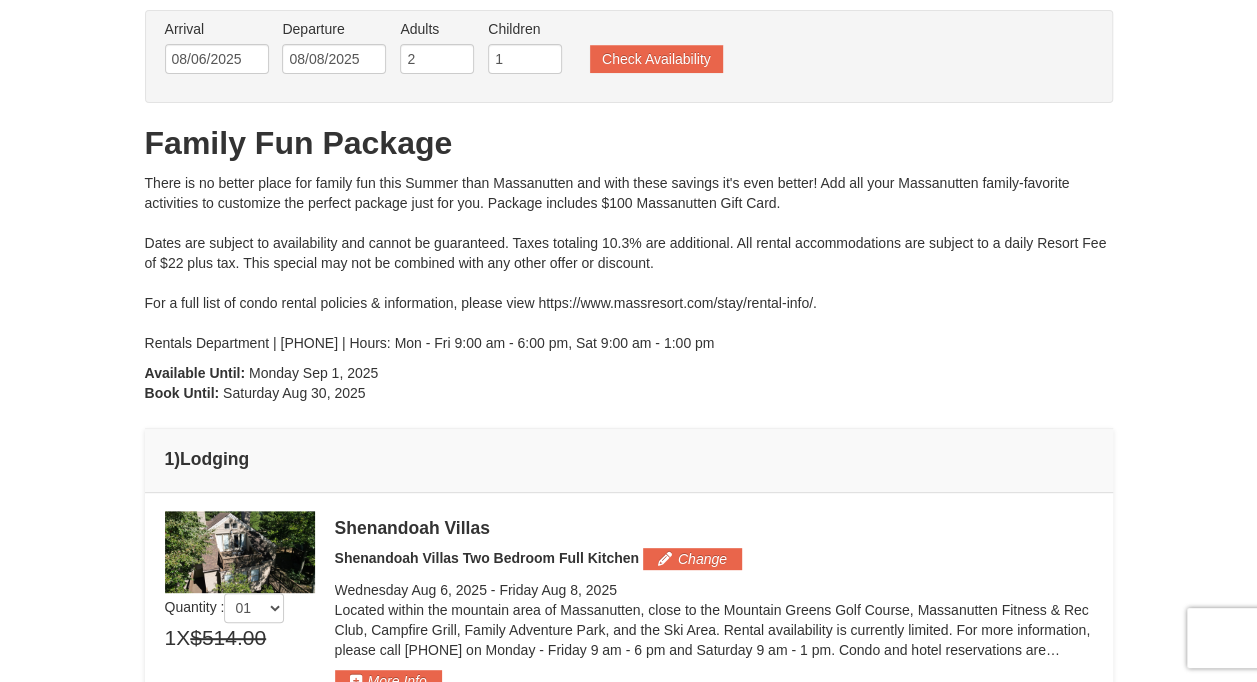scroll, scrollTop: 0, scrollLeft: 0, axis: both 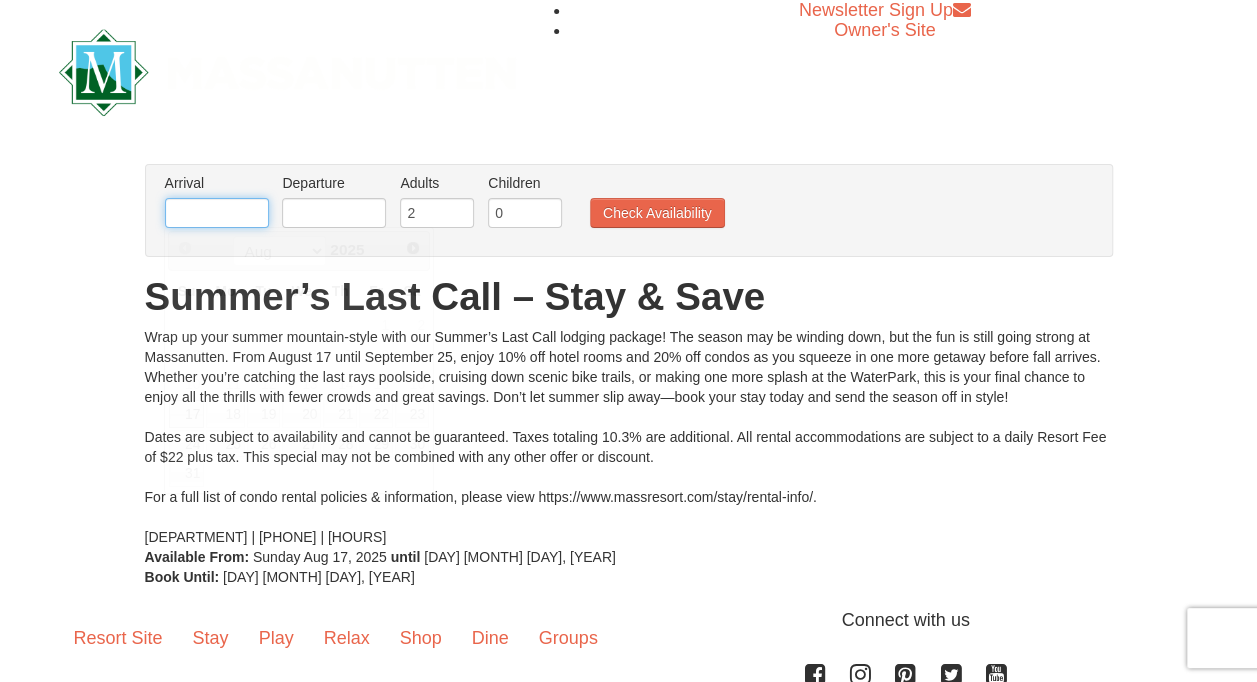 click at bounding box center (217, 213) 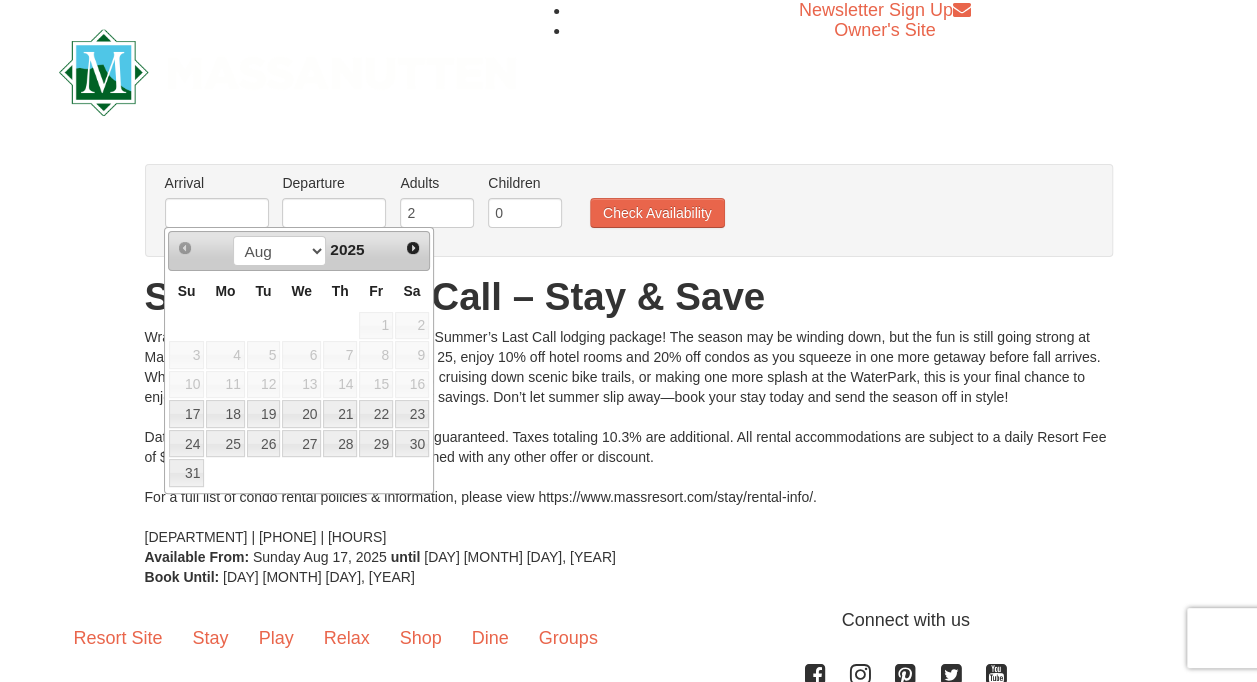 drag, startPoint x: 613, startPoint y: 413, endPoint x: 600, endPoint y: 414, distance: 13.038404 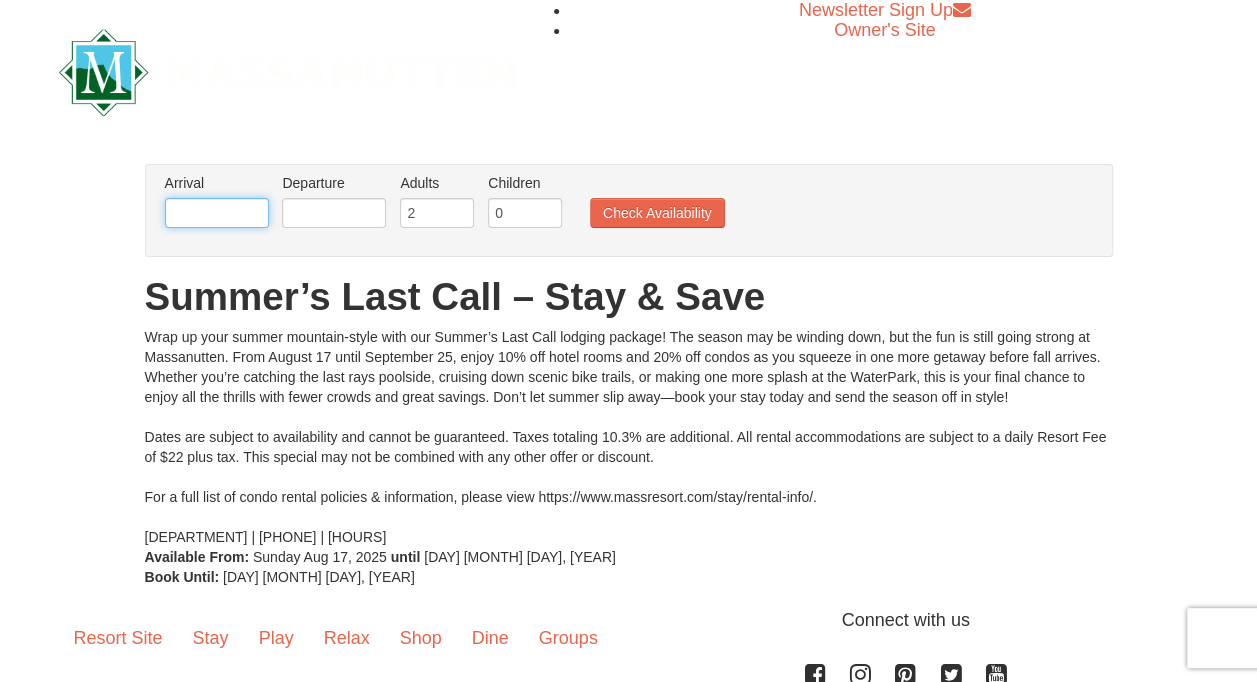 click at bounding box center [217, 213] 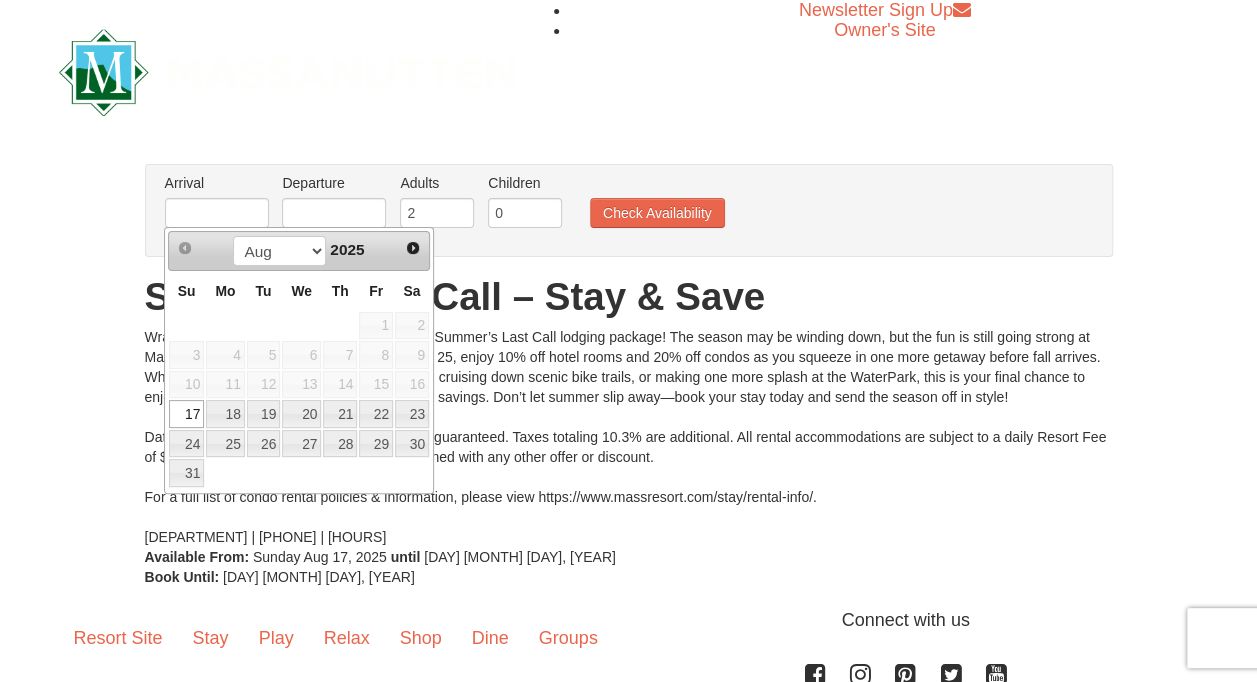 click on "Wrap up your summer mountain-style with our Summer’s Last Call lodging package! The season may be winding down, but the fun is still going strong at Massanutten. From August 17 until September 25, enjoy 10% off hotel rooms and 20% off condos as you squeeze in one more getaway before fall arrives. Whether you’re catching the last rays poolside, cruising down scenic bike trails, or making one more splash at the WaterPark, this is your final chance to enjoy all the thrills with fewer crowds and great savings. Don’t let summer slip away—book your stay today and send the season off in style! Dates are subject to availability and cannot be guaranteed. Taxes totaling 10.3% are additional. All rental accommodations are subject to a daily Resort Fee of $22 plus tax. This special may not be combined with any other offer or discount.   For a full list of condo rental policies & information, please view https://www.massresort.com/stay/rental-info/." at bounding box center (629, 437) 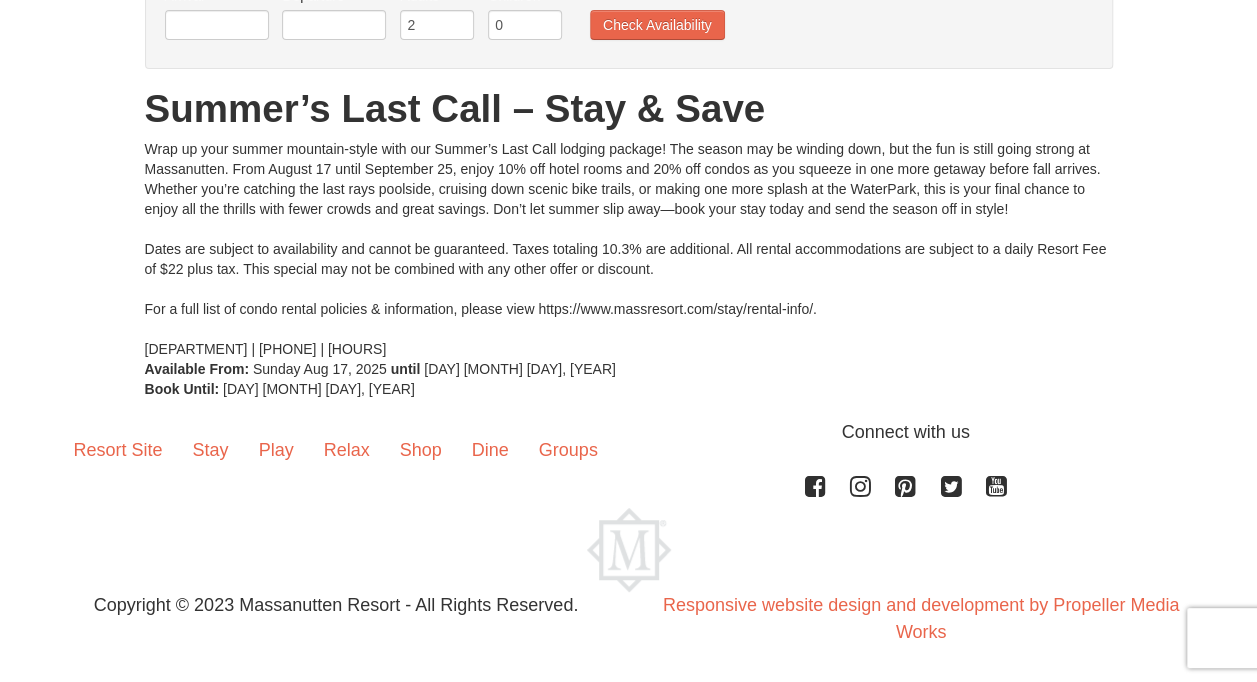 scroll, scrollTop: 0, scrollLeft: 0, axis: both 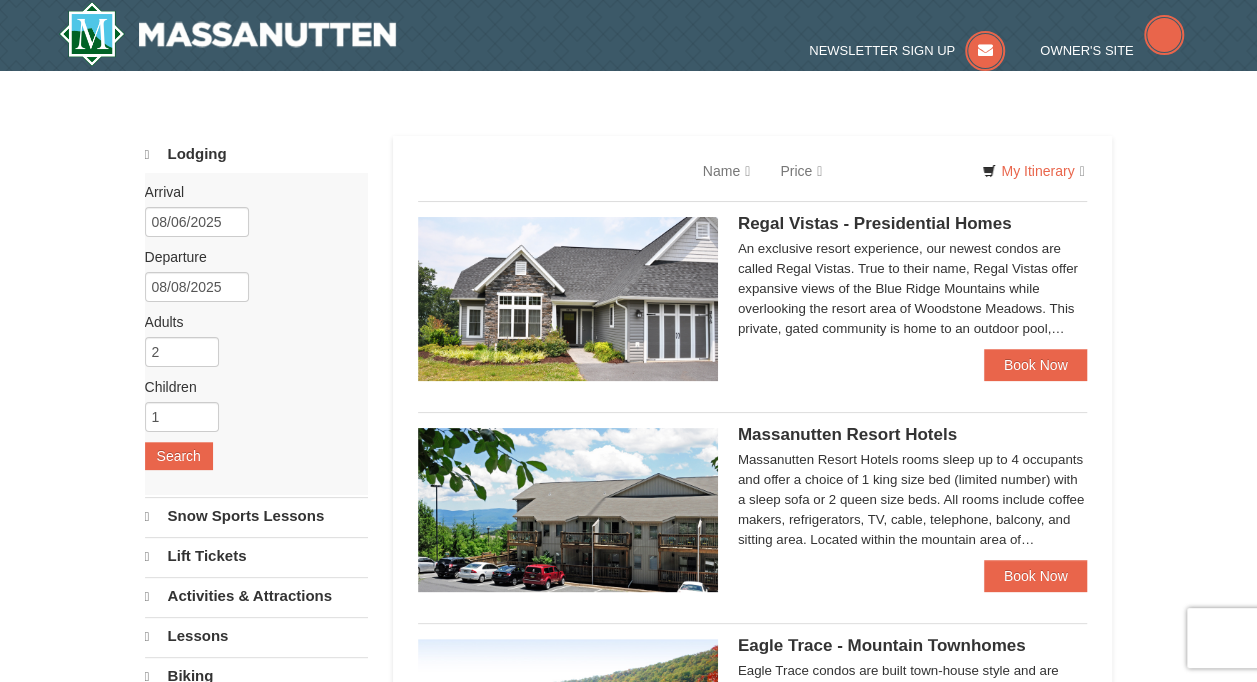 select on "8" 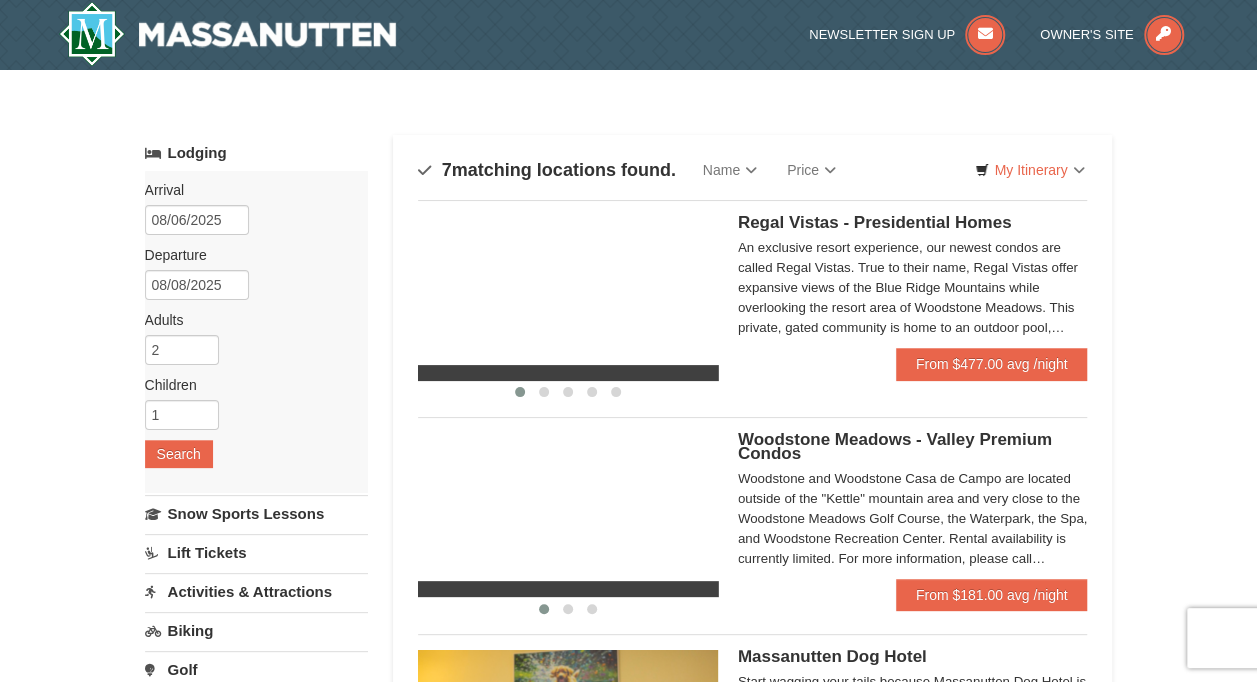 scroll, scrollTop: 0, scrollLeft: 0, axis: both 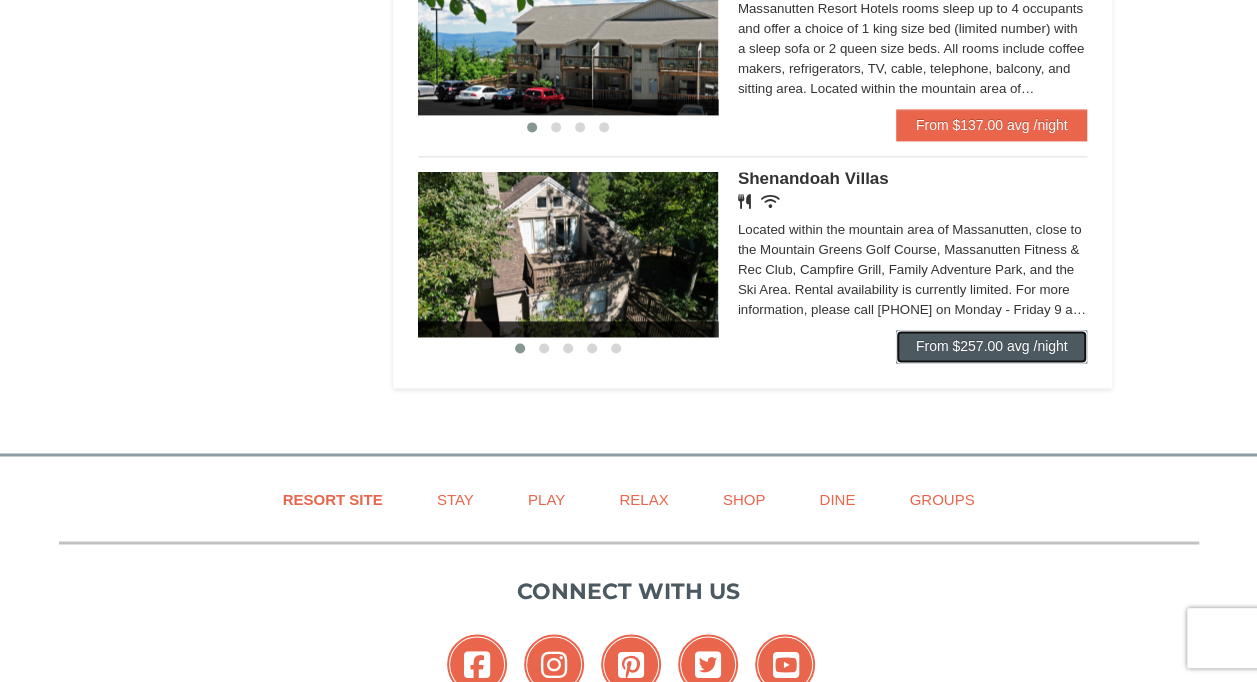 click on "From $257.00 avg /night" at bounding box center [992, 346] 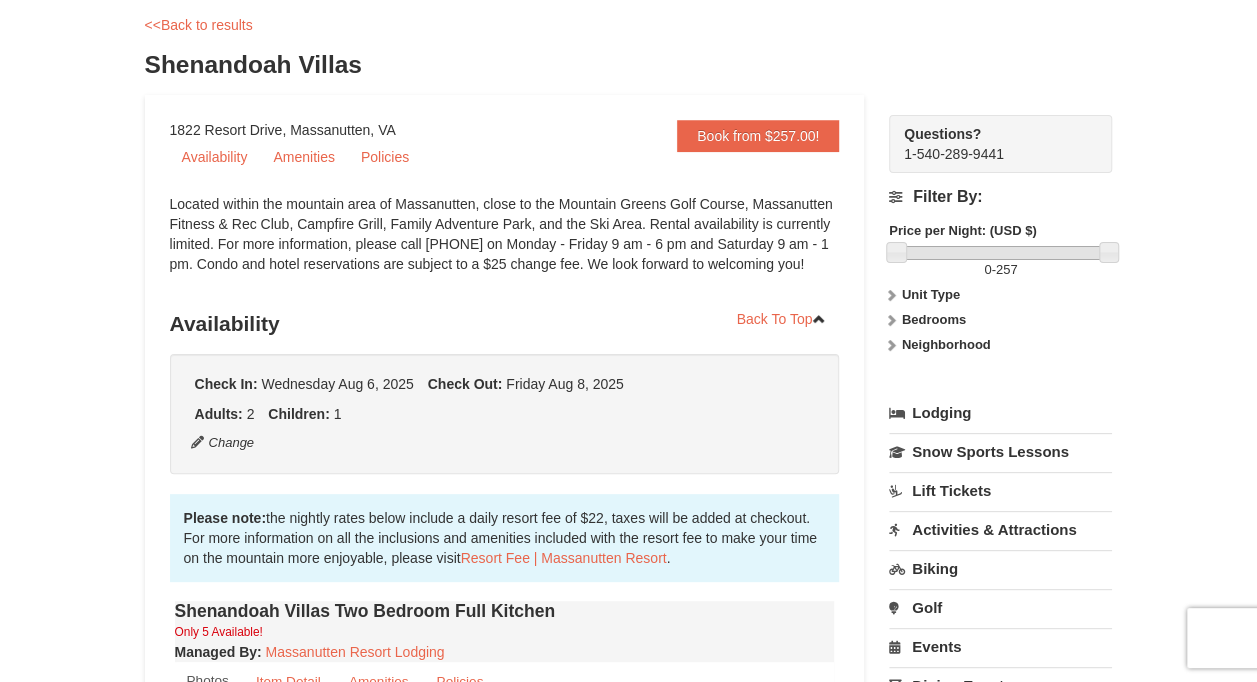 scroll, scrollTop: 100, scrollLeft: 0, axis: vertical 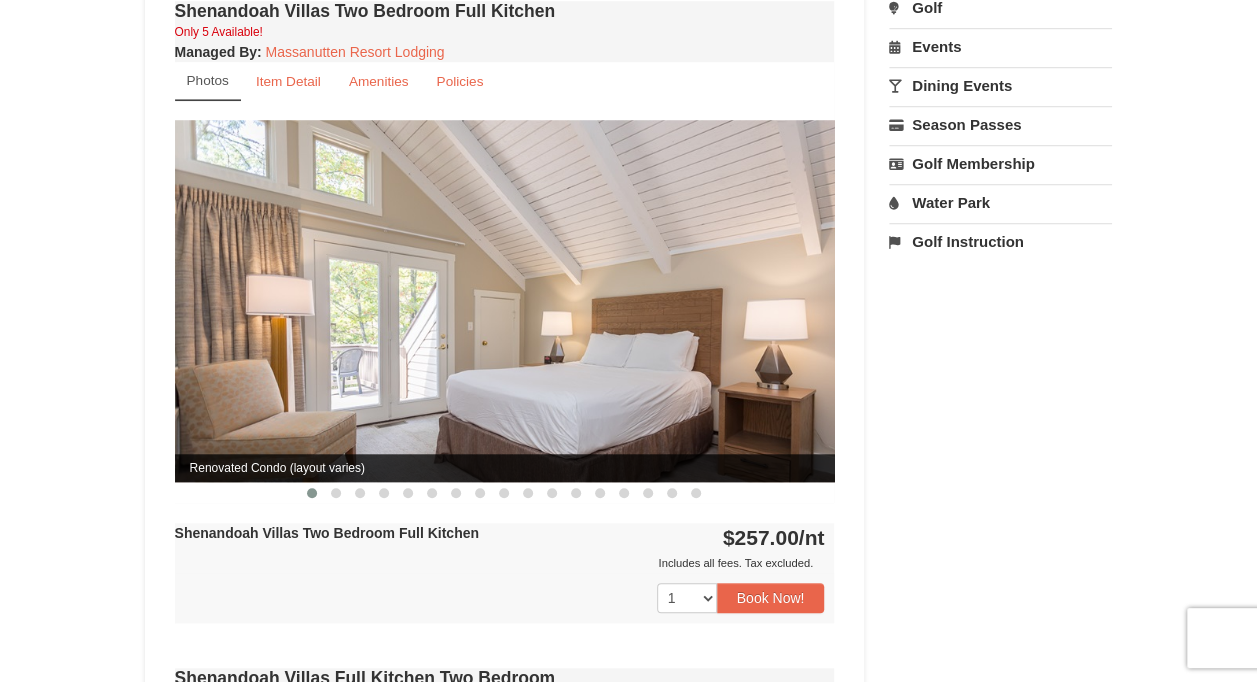 click at bounding box center [505, 300] 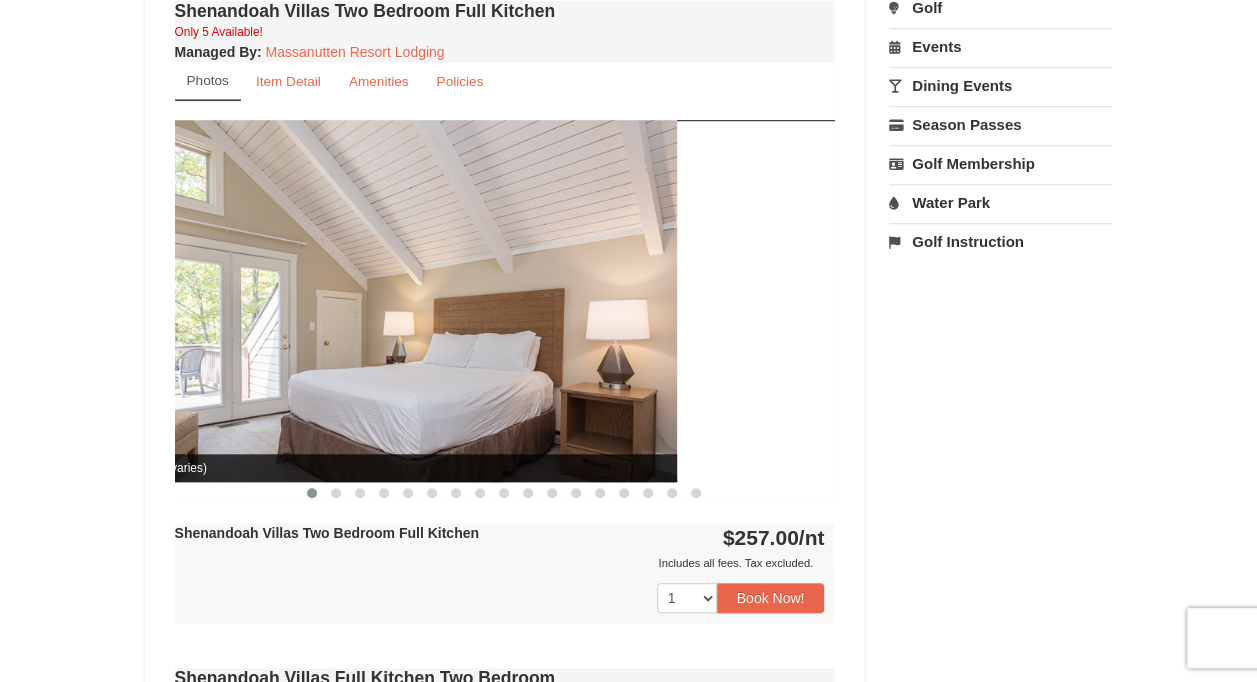 drag, startPoint x: 662, startPoint y: 365, endPoint x: 60, endPoint y: 256, distance: 611.7884 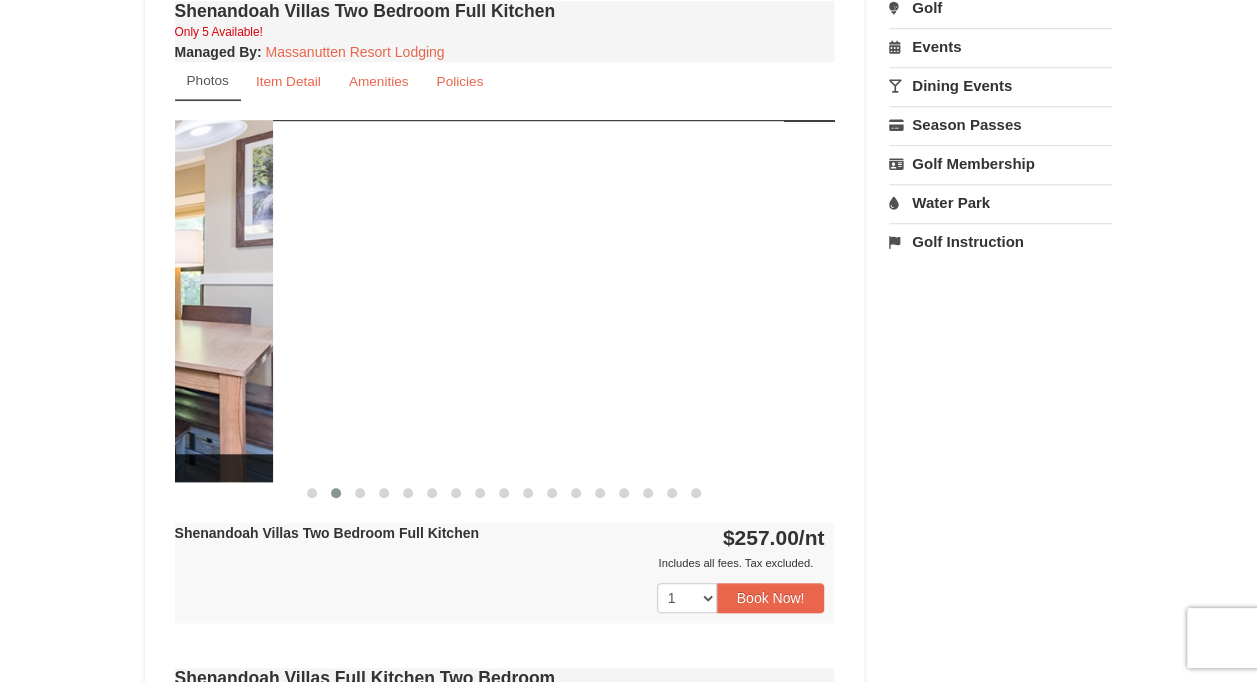 drag, startPoint x: 612, startPoint y: 272, endPoint x: 222, endPoint y: 218, distance: 393.7207 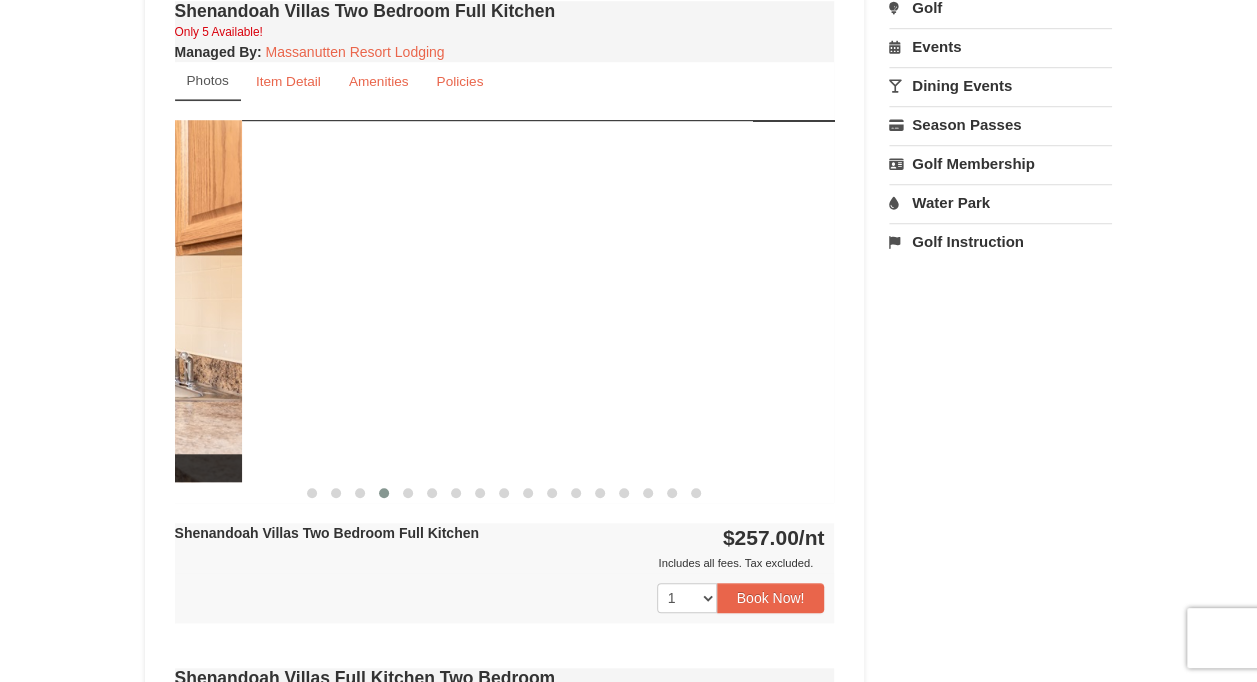 drag, startPoint x: 464, startPoint y: 280, endPoint x: 202, endPoint y: 236, distance: 265.66898 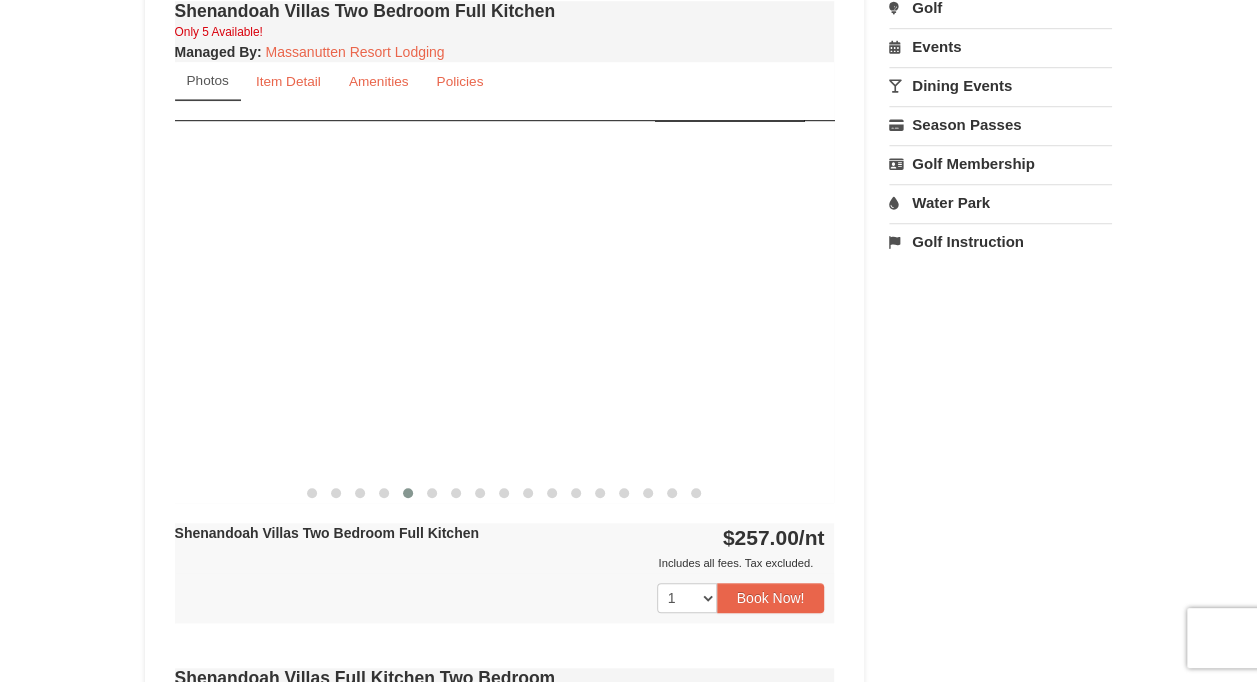drag, startPoint x: 714, startPoint y: 284, endPoint x: 48, endPoint y: 265, distance: 666.271 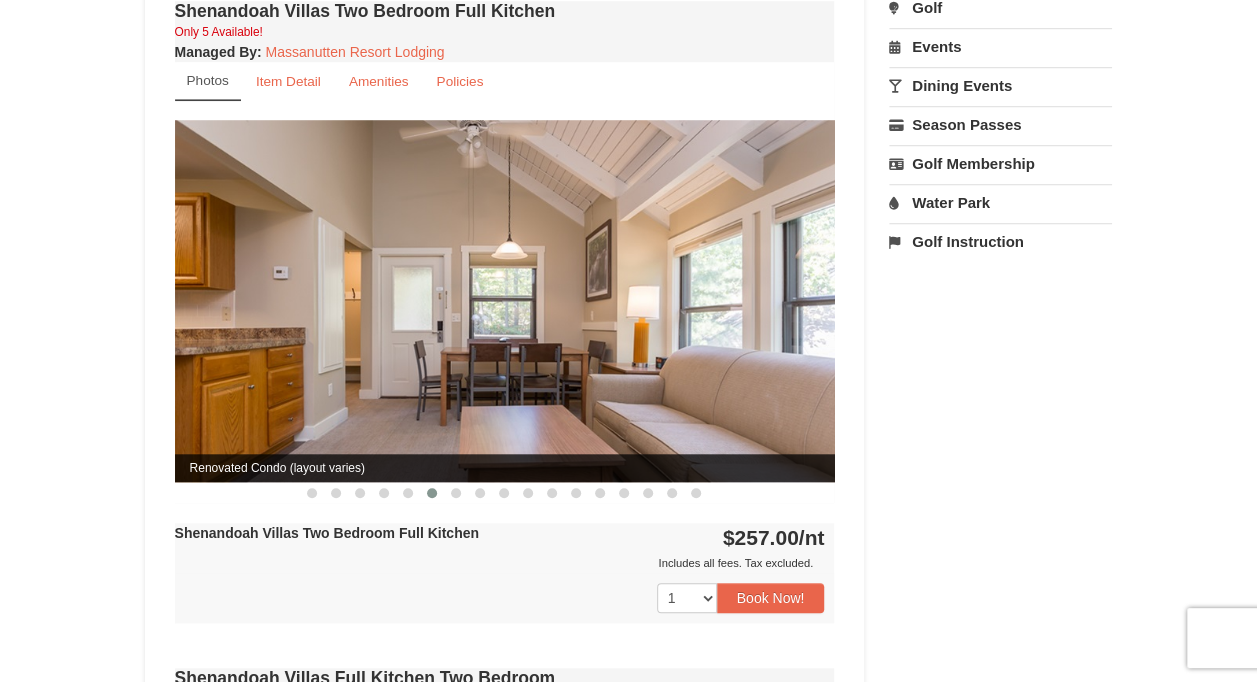 drag, startPoint x: 728, startPoint y: 285, endPoint x: 226, endPoint y: 284, distance: 502.001 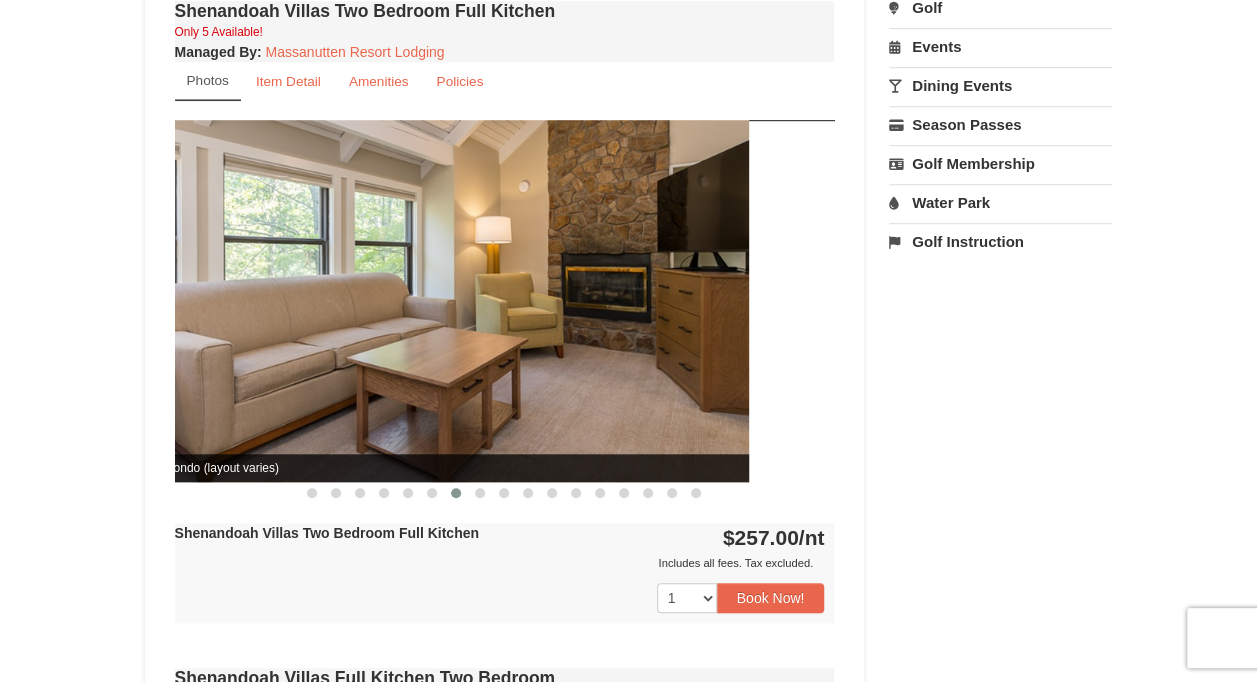 drag, startPoint x: 783, startPoint y: 316, endPoint x: 365, endPoint y: 275, distance: 420.00595 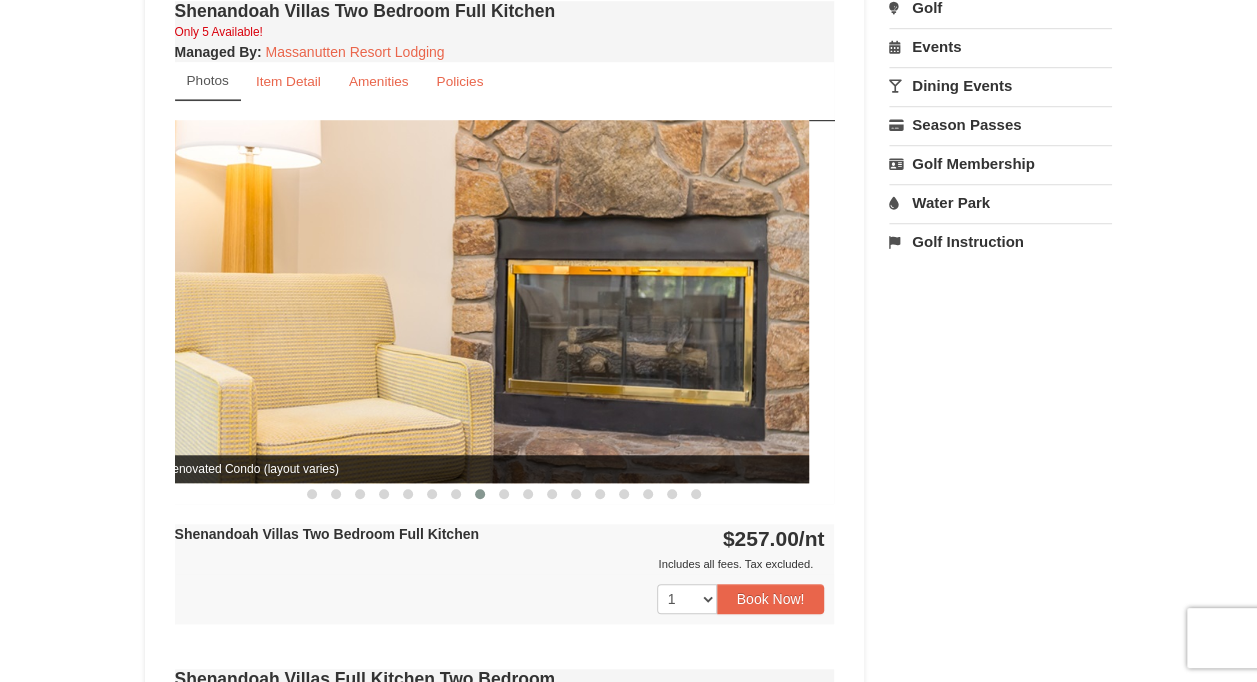 drag, startPoint x: 786, startPoint y: 304, endPoint x: 176, endPoint y: 257, distance: 611.808 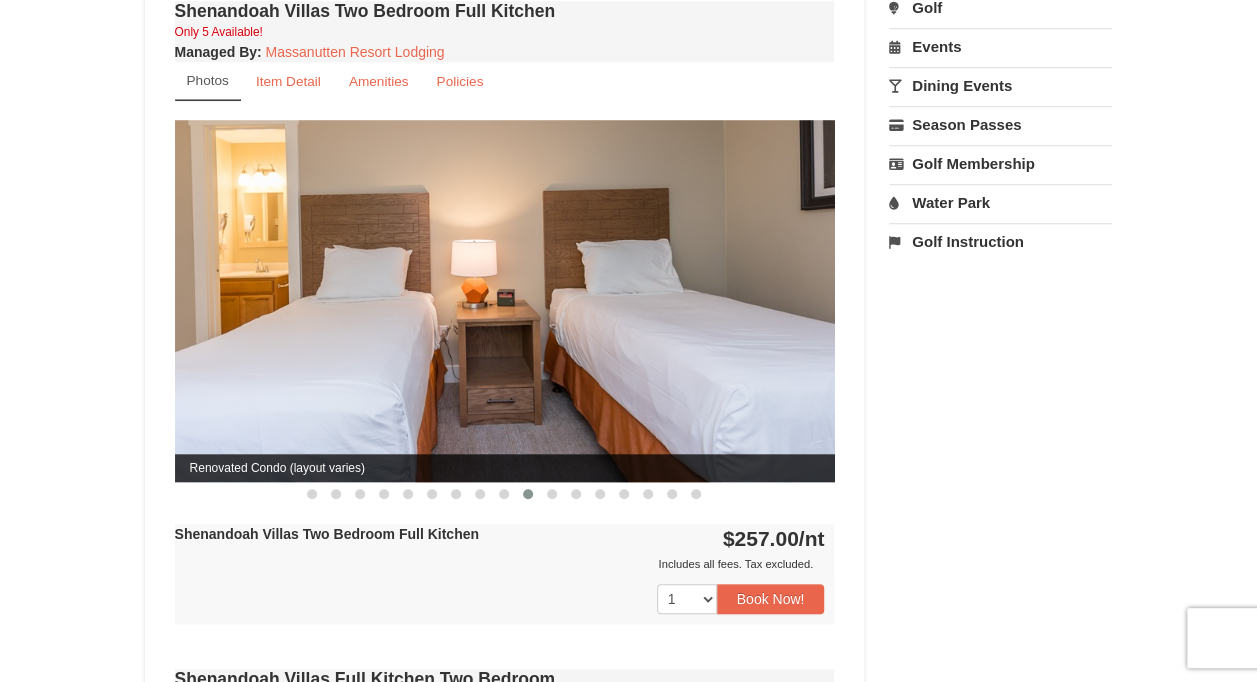 drag, startPoint x: 374, startPoint y: 284, endPoint x: 275, endPoint y: 274, distance: 99.50377 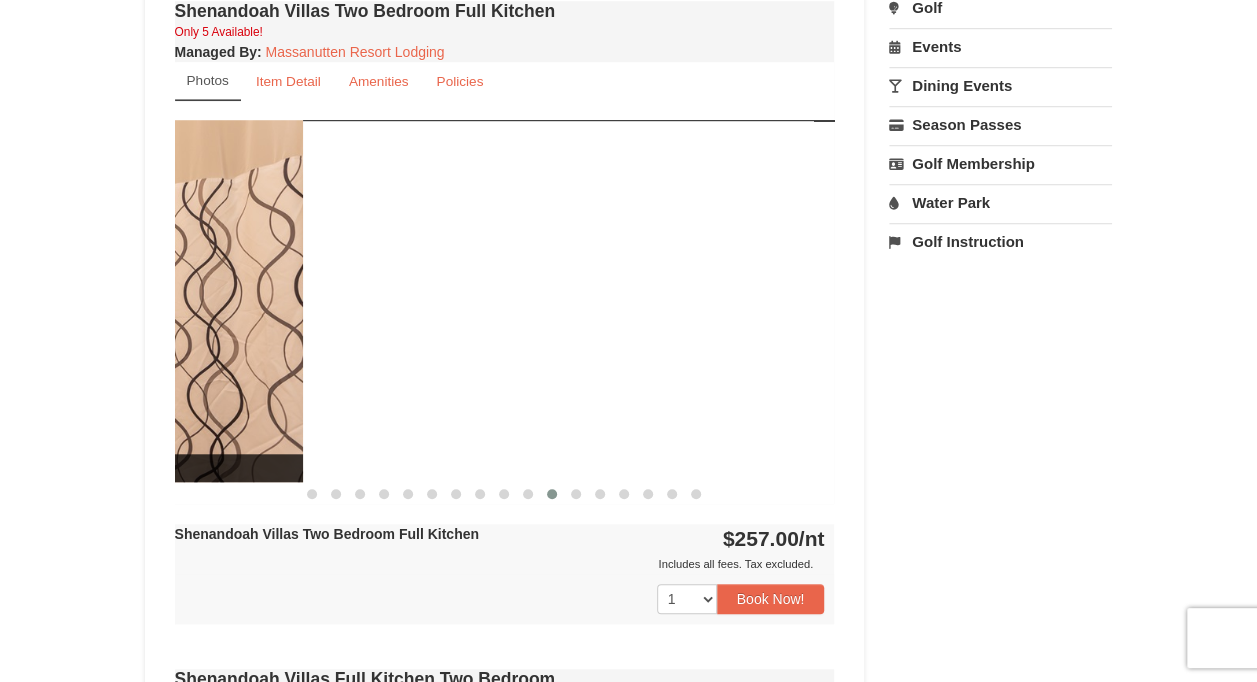 drag, startPoint x: 742, startPoint y: 304, endPoint x: 220, endPoint y: 254, distance: 524.38916 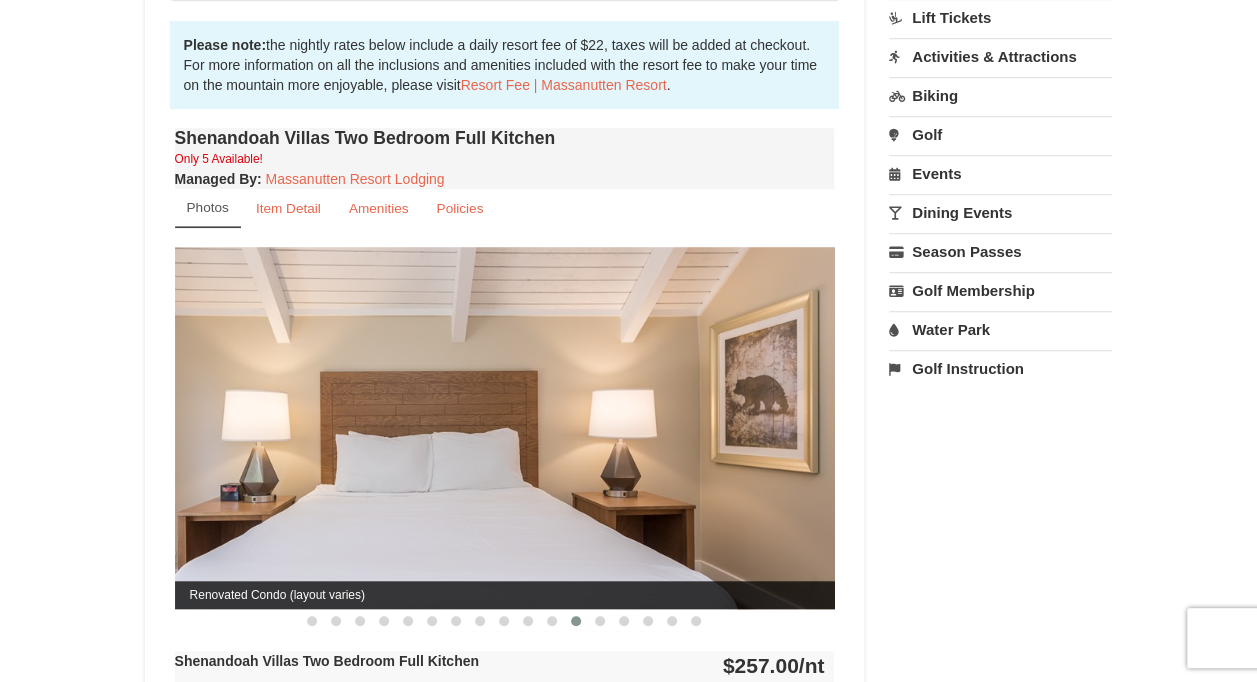 scroll, scrollTop: 700, scrollLeft: 0, axis: vertical 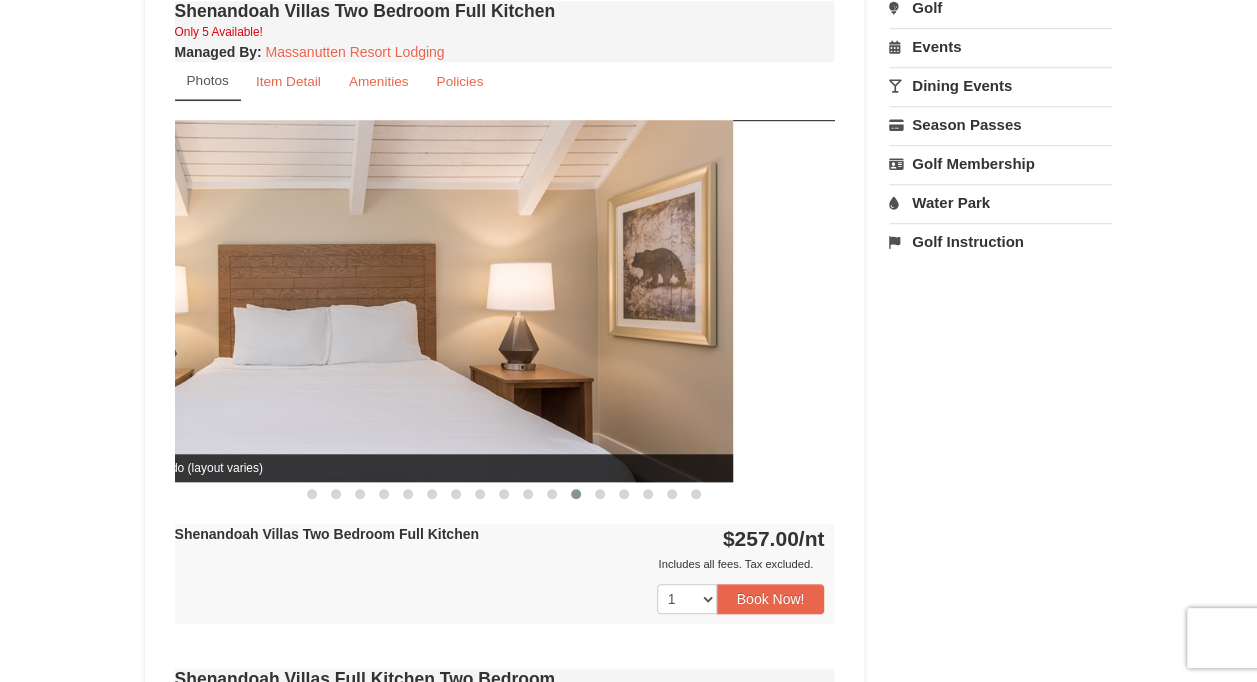 drag, startPoint x: 698, startPoint y: 316, endPoint x: 276, endPoint y: 293, distance: 422.6263 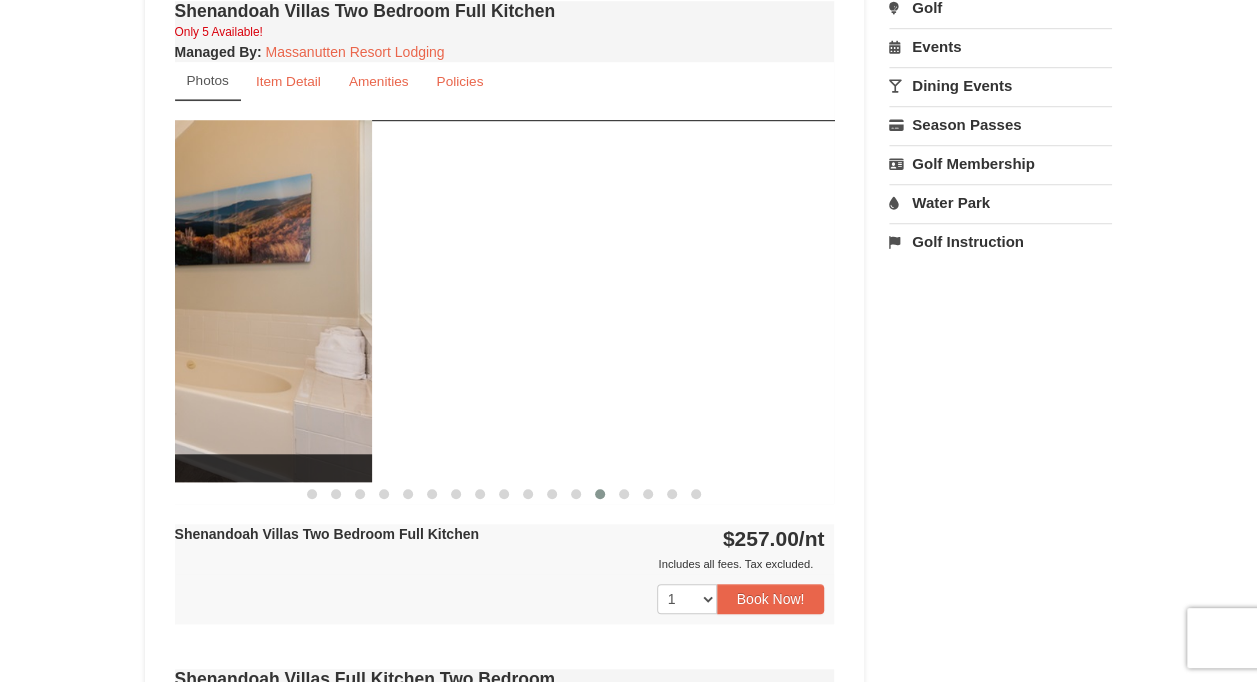 drag, startPoint x: 772, startPoint y: 328, endPoint x: 295, endPoint y: 340, distance: 477.1509 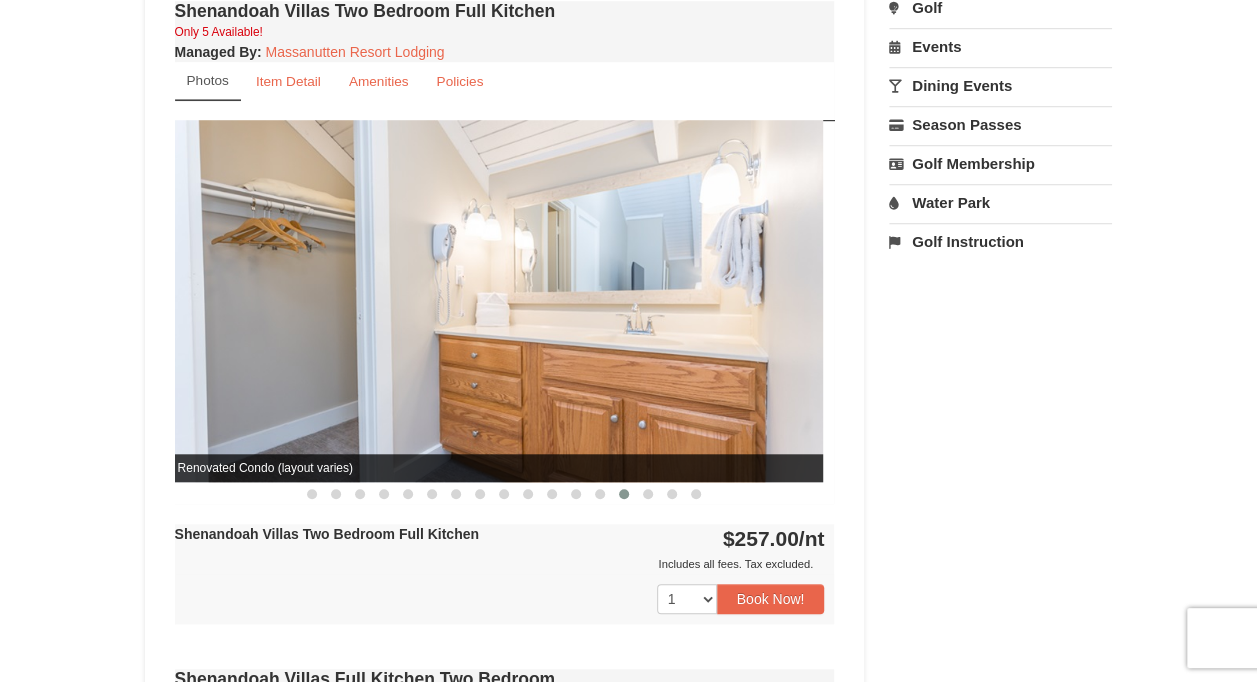 drag, startPoint x: 696, startPoint y: 324, endPoint x: 300, endPoint y: 310, distance: 396.2474 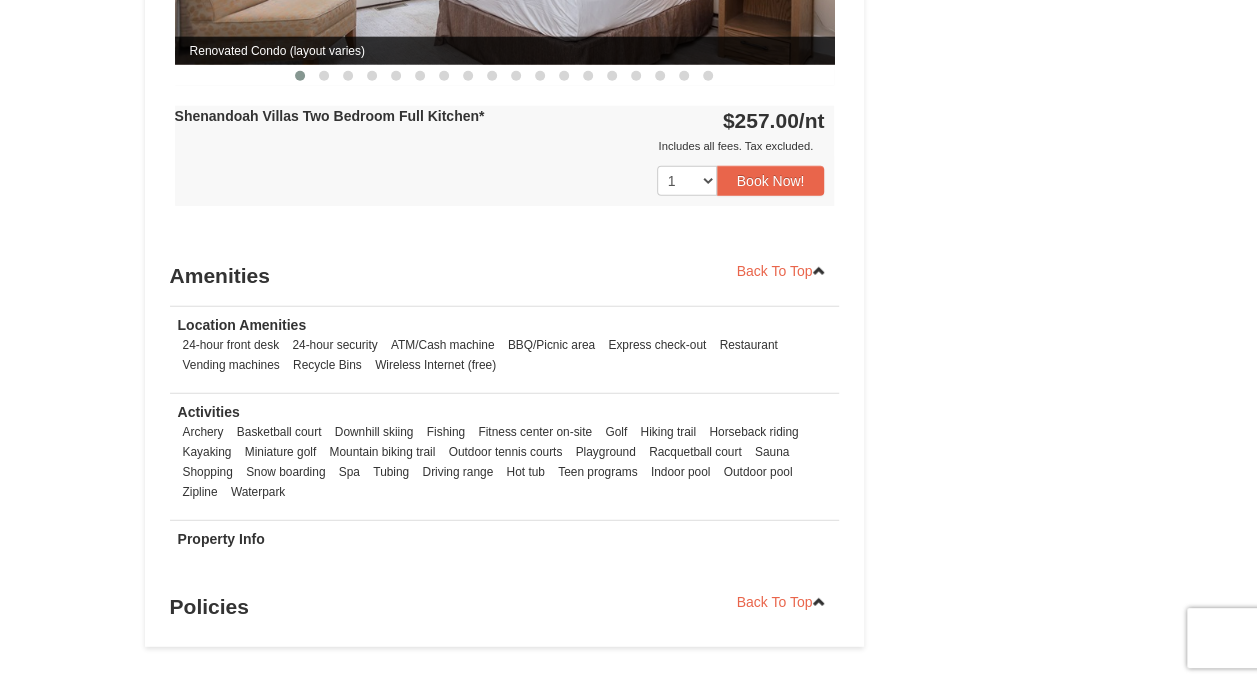 scroll, scrollTop: 2700, scrollLeft: 0, axis: vertical 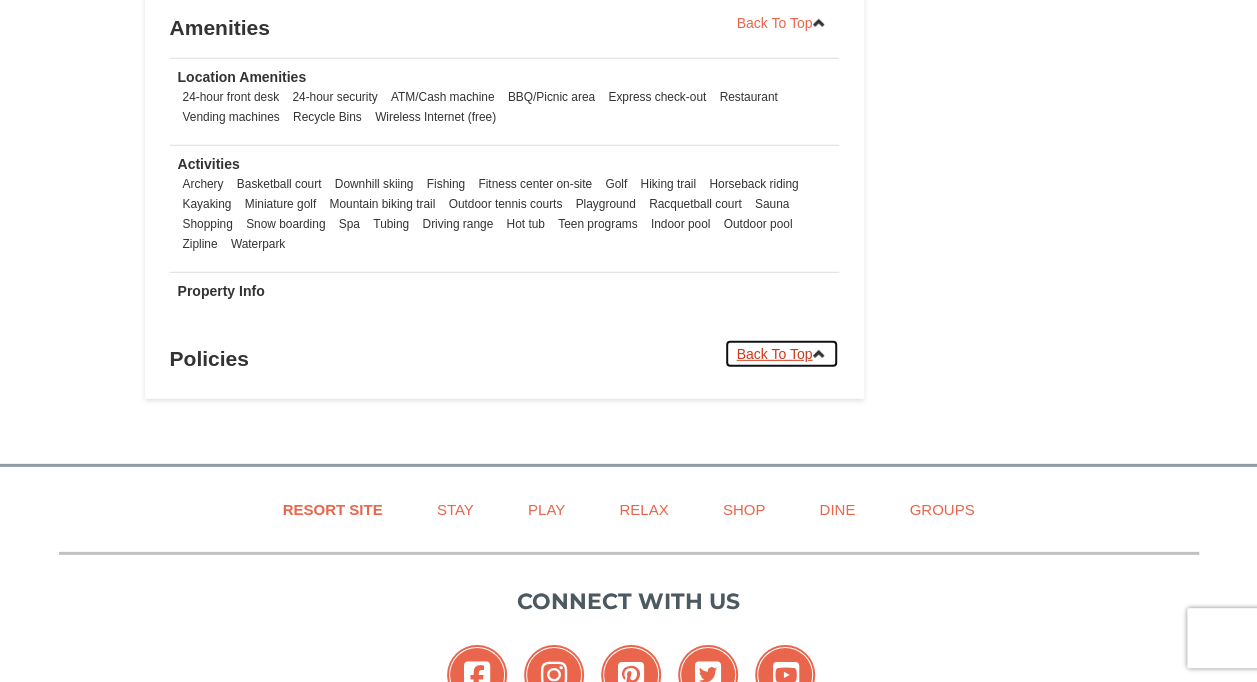 click on "Back To Top" at bounding box center [782, 354] 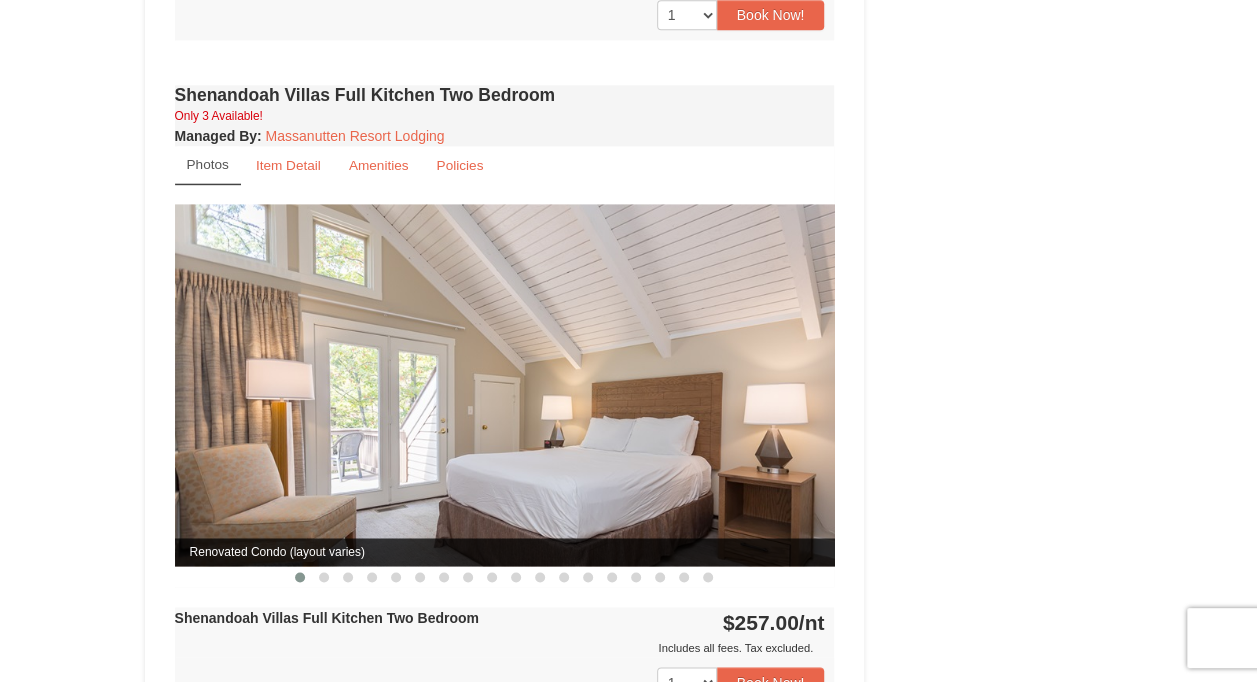 scroll, scrollTop: 1115, scrollLeft: 0, axis: vertical 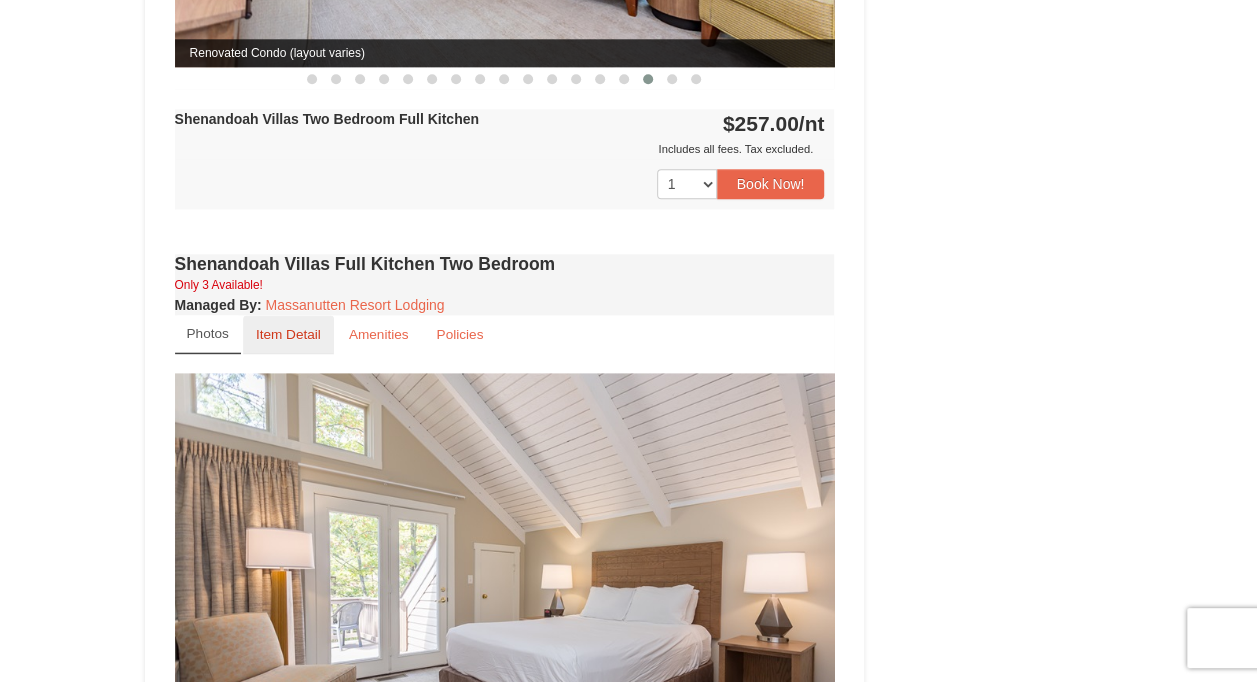 click on "Item Detail" at bounding box center (288, 334) 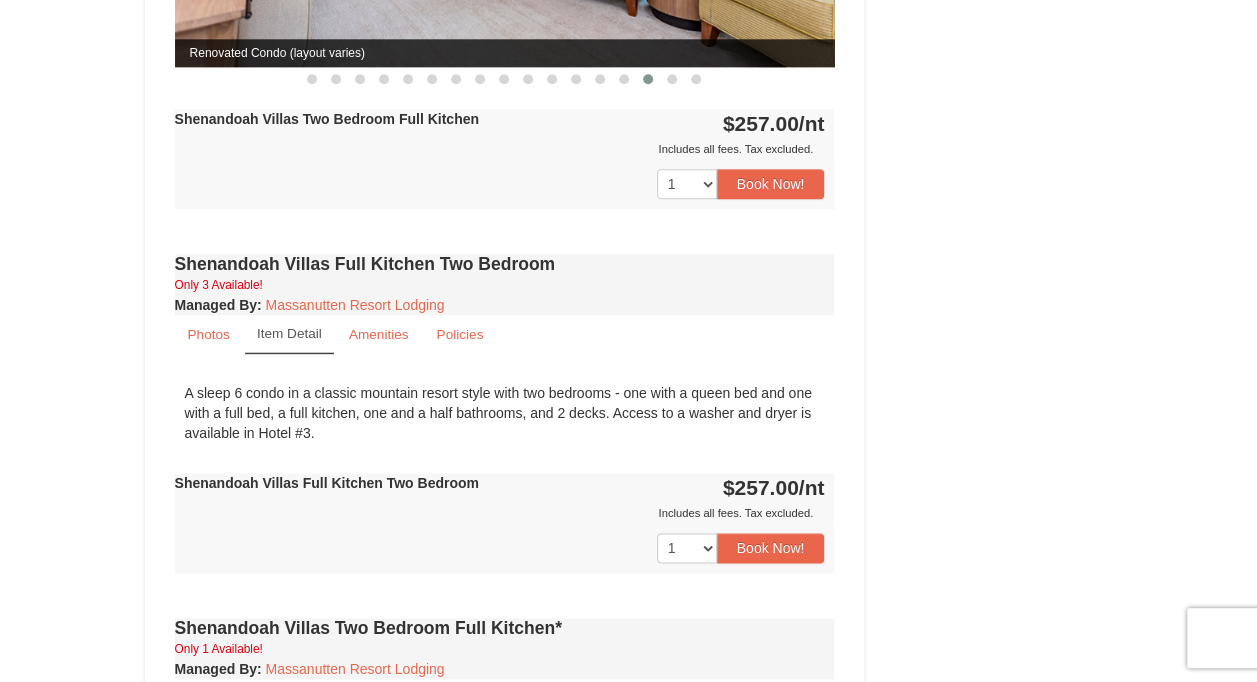drag, startPoint x: 222, startPoint y: 390, endPoint x: 356, endPoint y: 425, distance: 138.49548 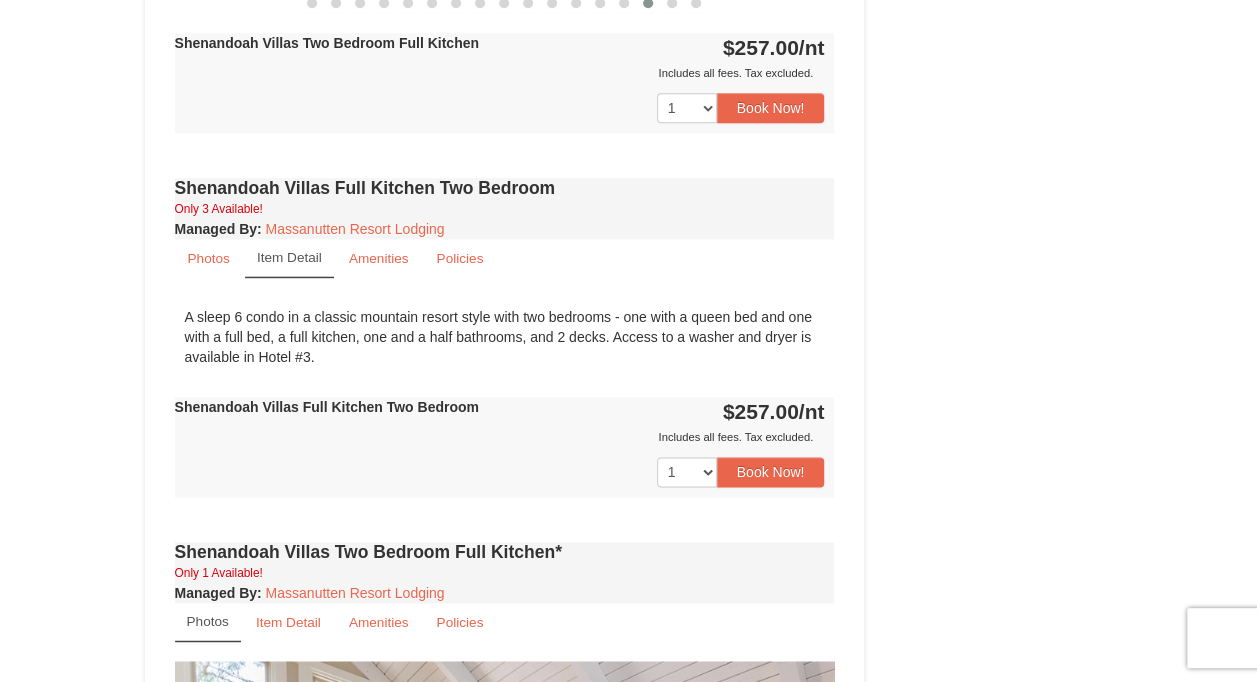 scroll, scrollTop: 1415, scrollLeft: 0, axis: vertical 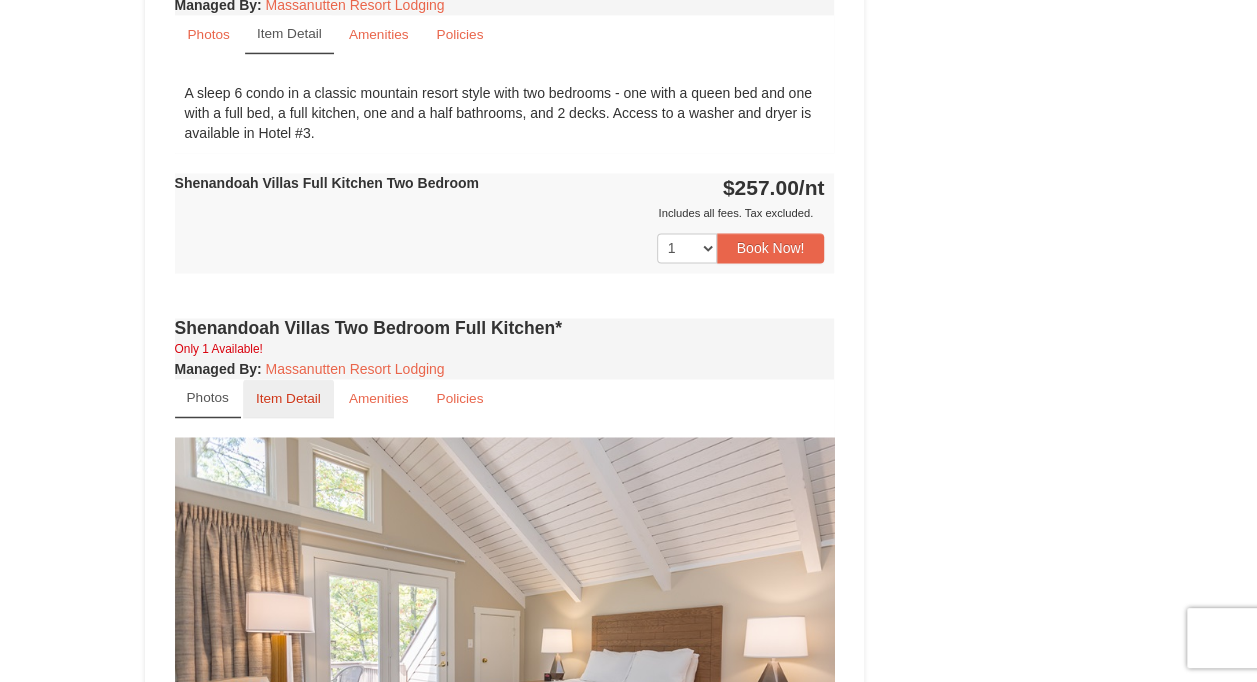 click on "Item Detail" at bounding box center (288, 398) 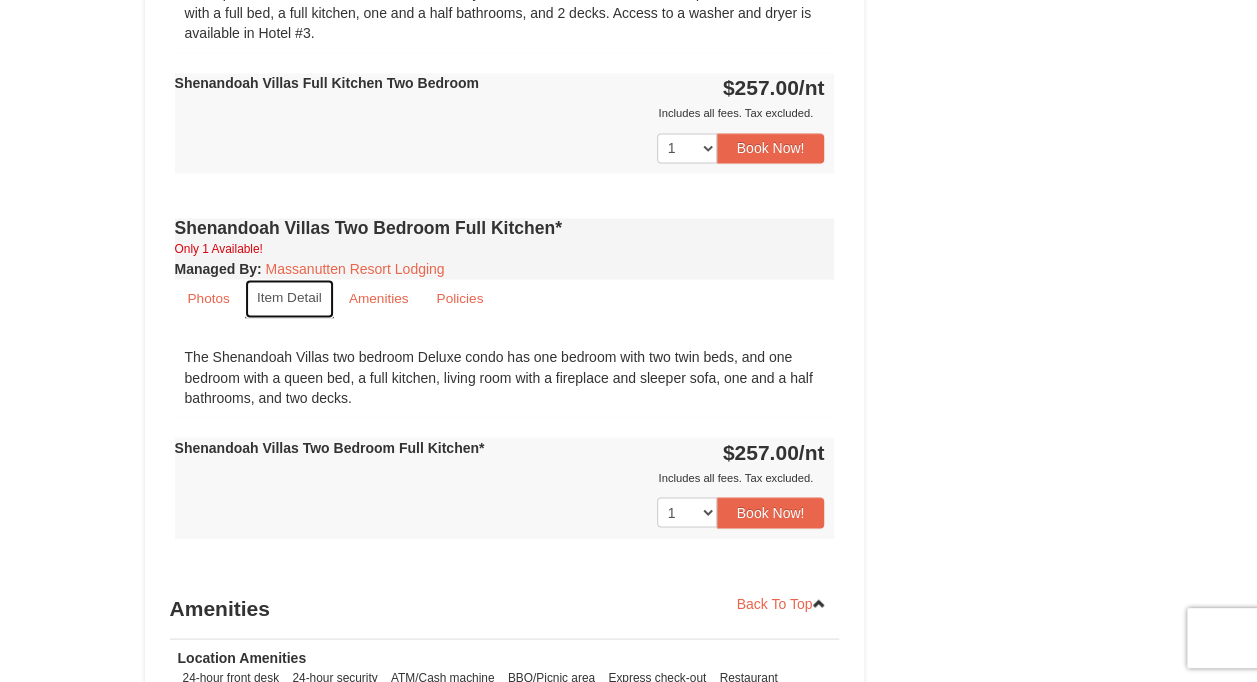 scroll, scrollTop: 1415, scrollLeft: 0, axis: vertical 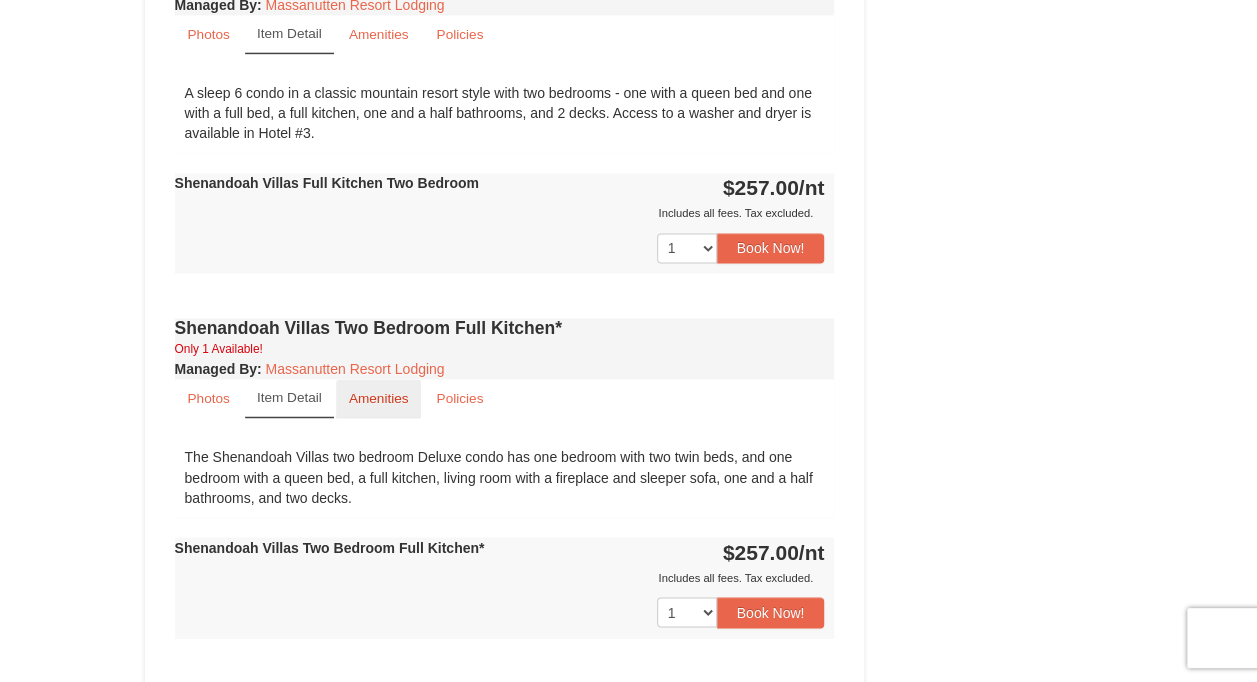 click on "Amenities" at bounding box center (379, 398) 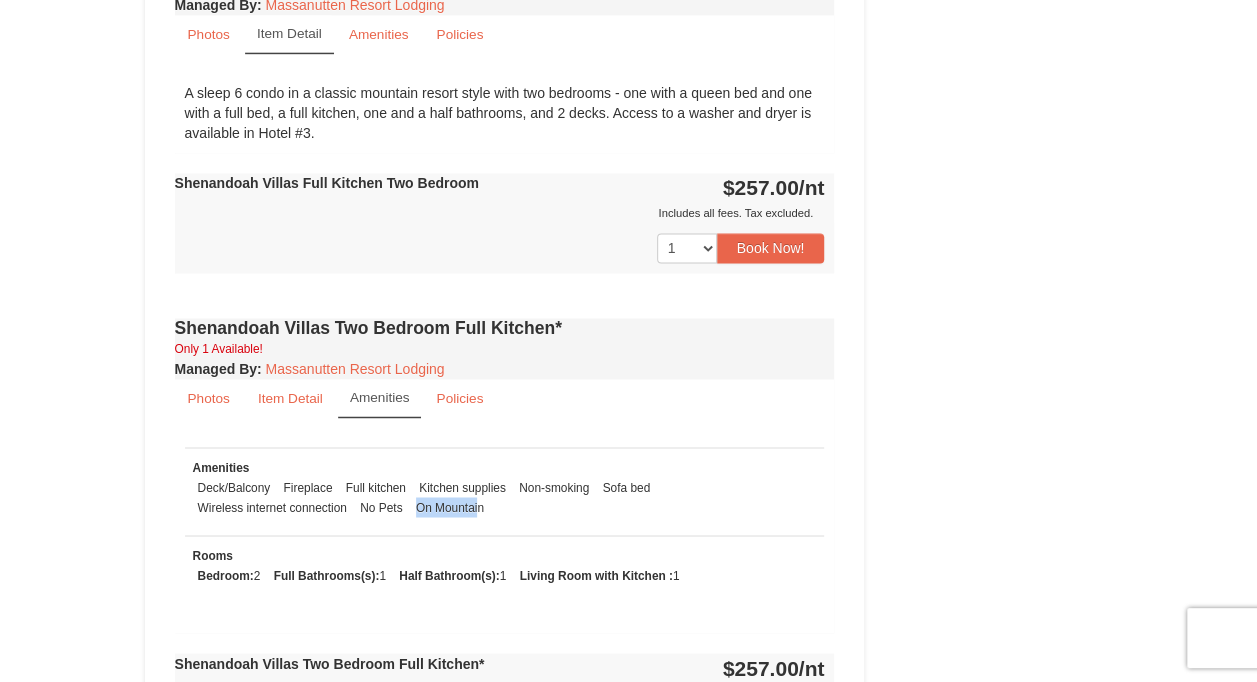 drag, startPoint x: 418, startPoint y: 504, endPoint x: 476, endPoint y: 506, distance: 58.034473 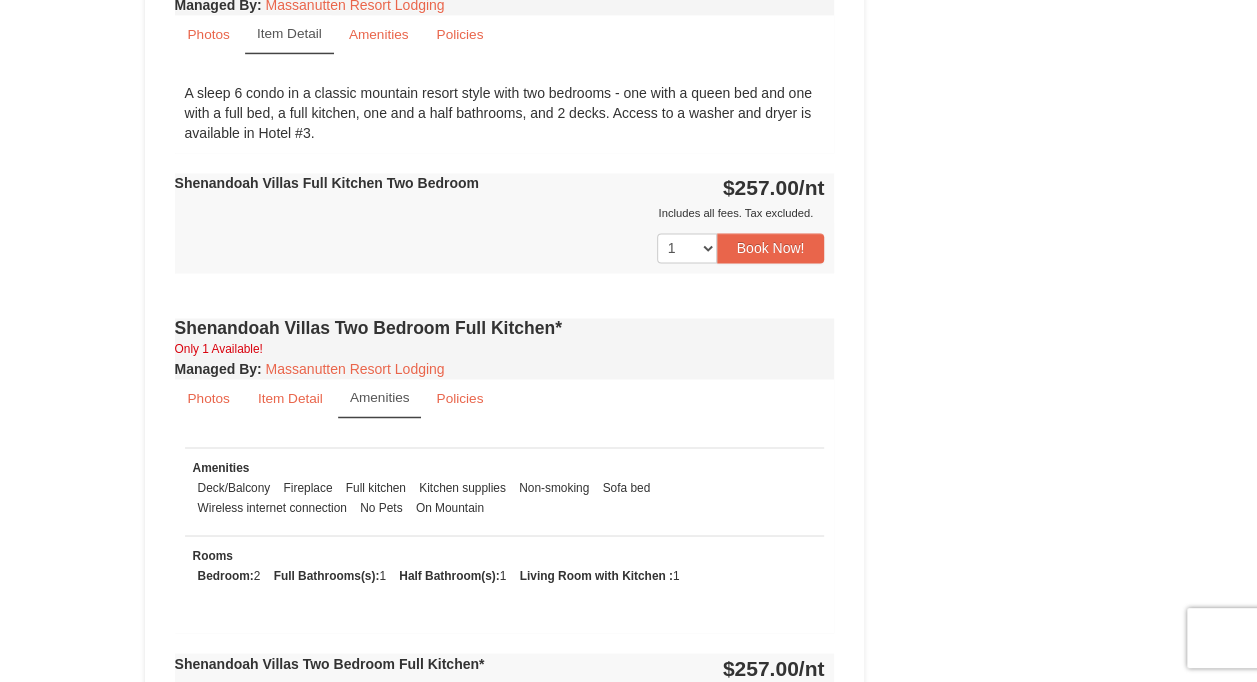 click on "Deck/Balcony
Fireplace
Full kitchen
Kitchen supplies
Non-smoking
Sofa bed
Wireless internet connection
No Pets
On Mountain" at bounding box center [505, 497] 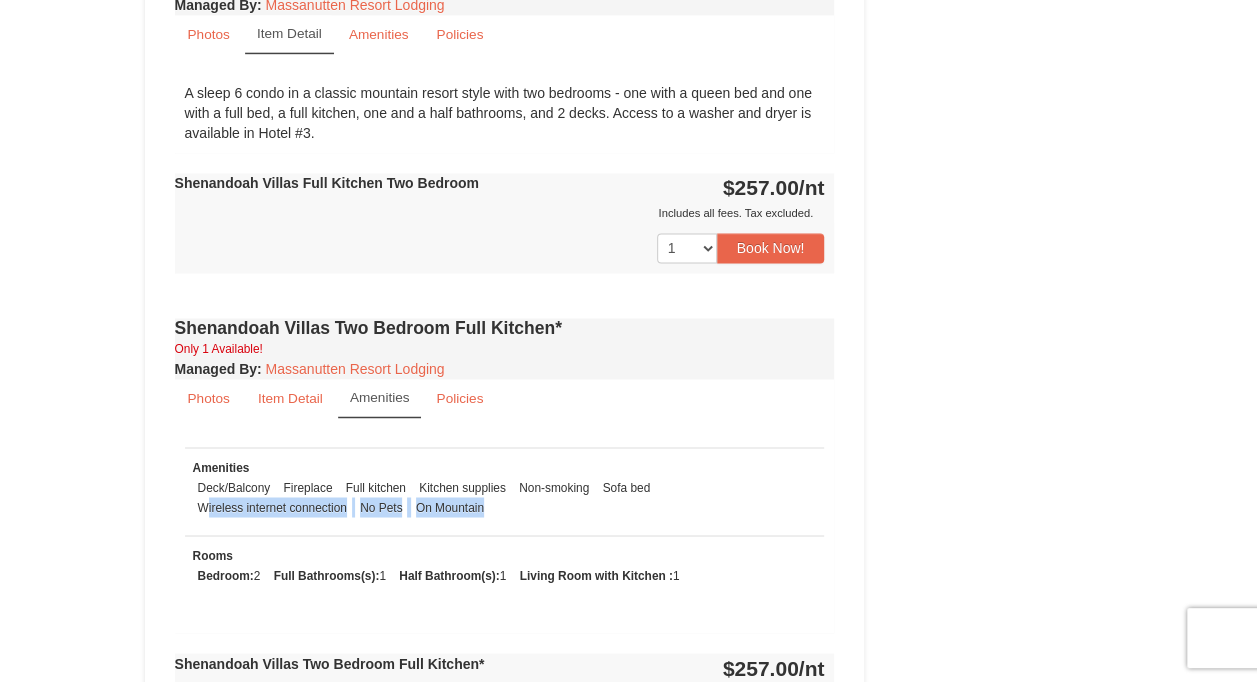 drag, startPoint x: 503, startPoint y: 504, endPoint x: 204, endPoint y: 500, distance: 299.02676 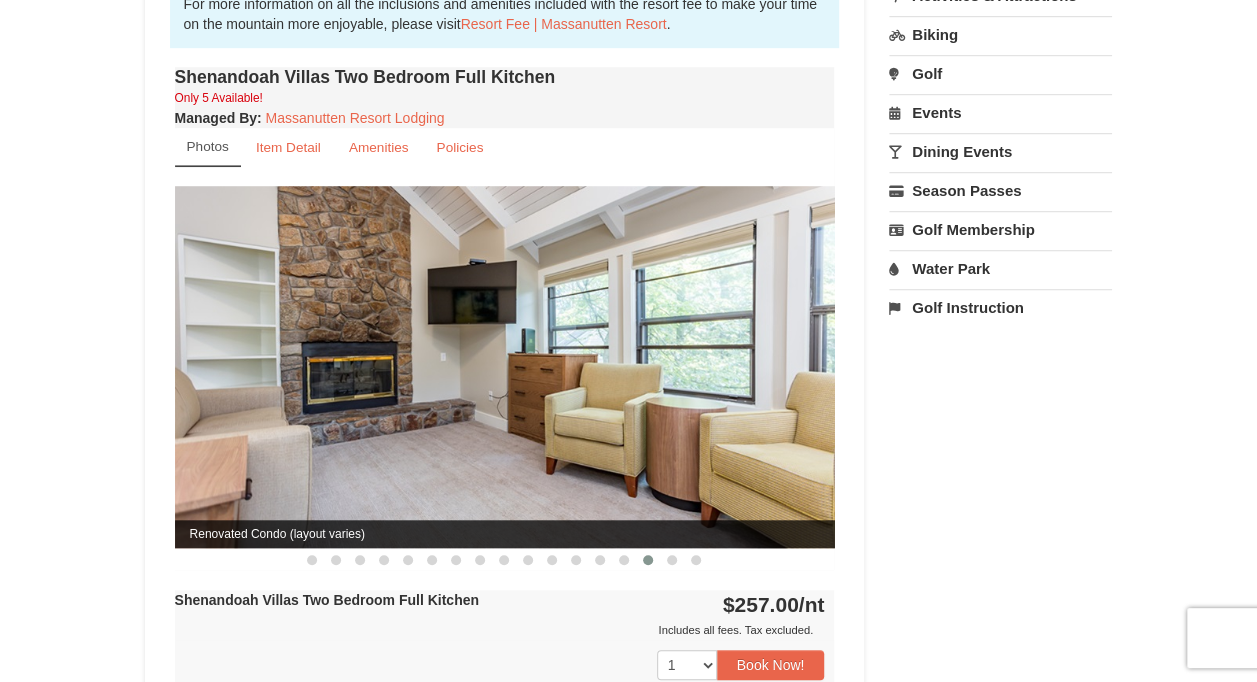 scroll, scrollTop: 515, scrollLeft: 0, axis: vertical 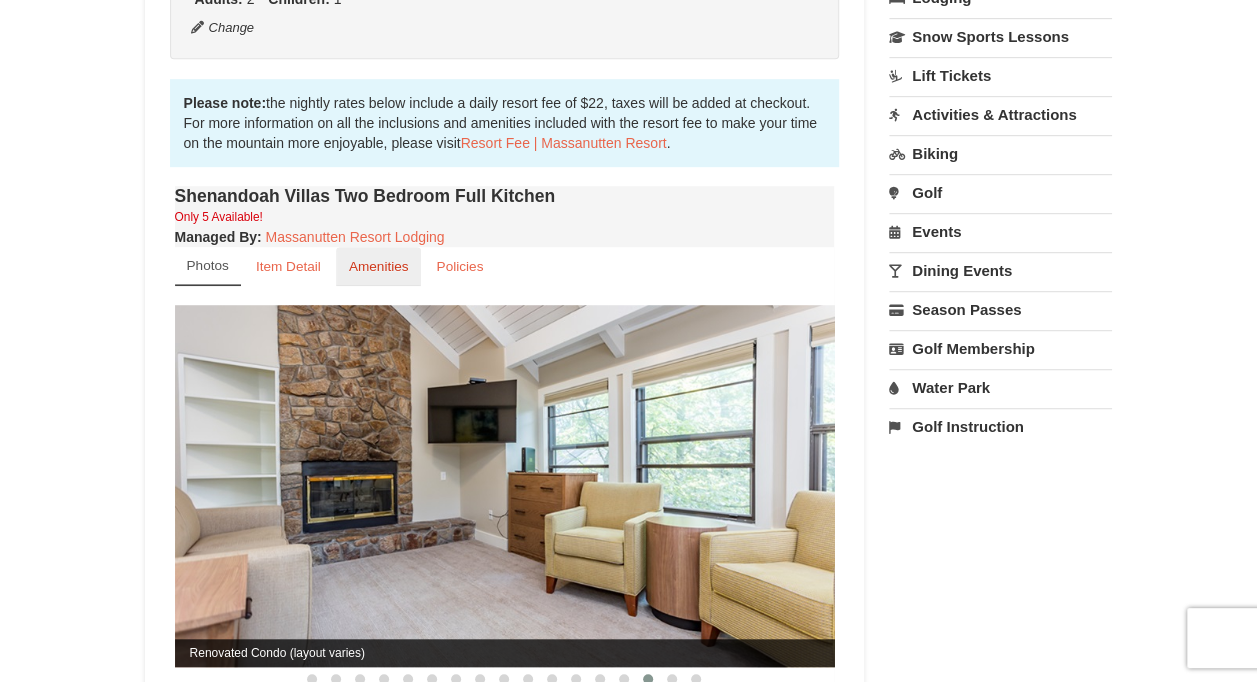 click on "Amenities" at bounding box center [379, 266] 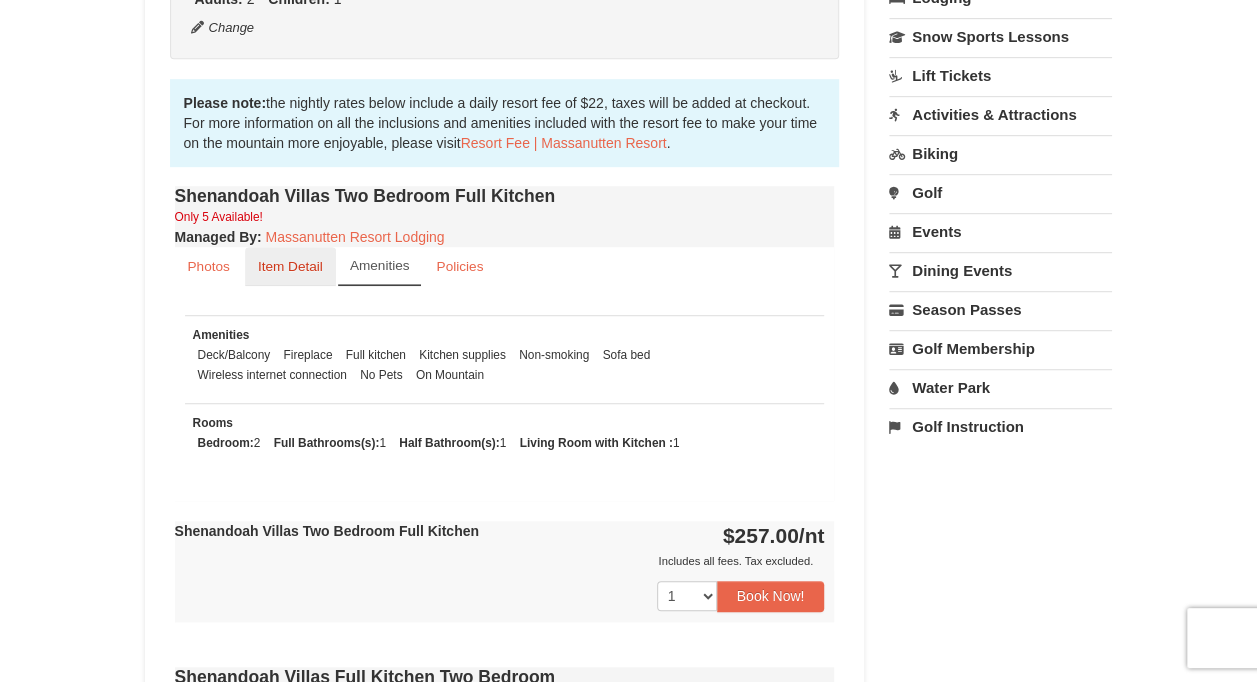 click on "Item Detail" at bounding box center (290, 266) 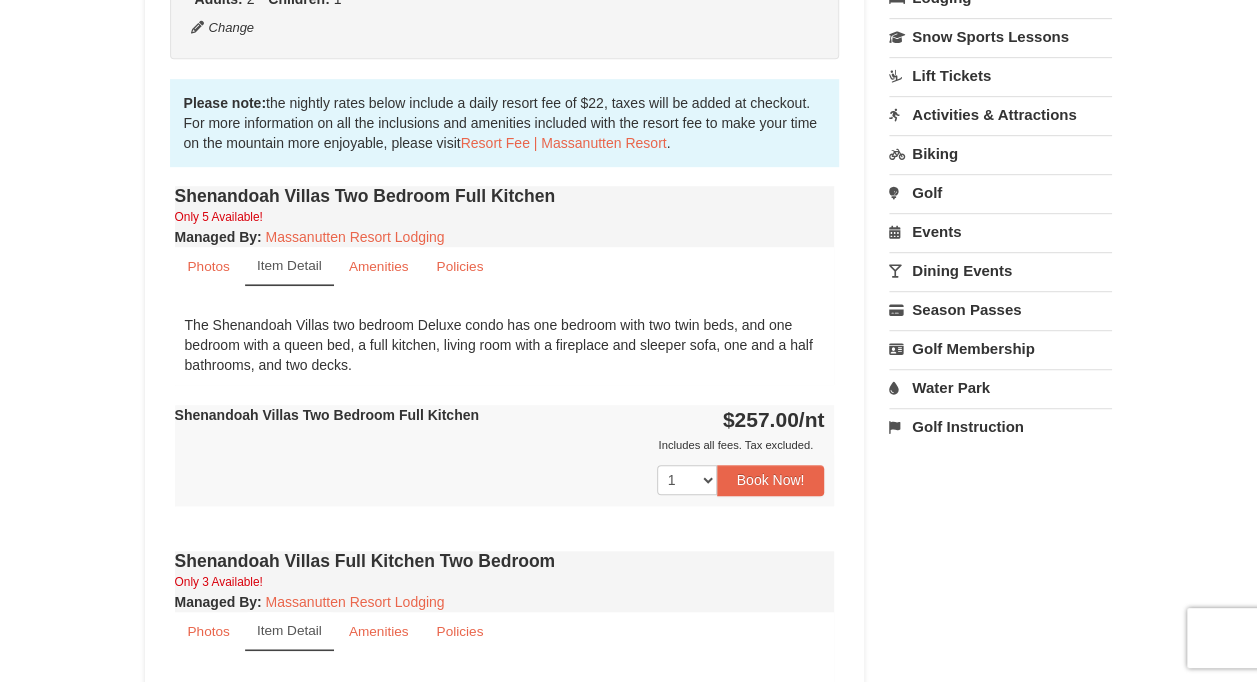 drag, startPoint x: 384, startPoint y: 376, endPoint x: 186, endPoint y: 325, distance: 204.4627 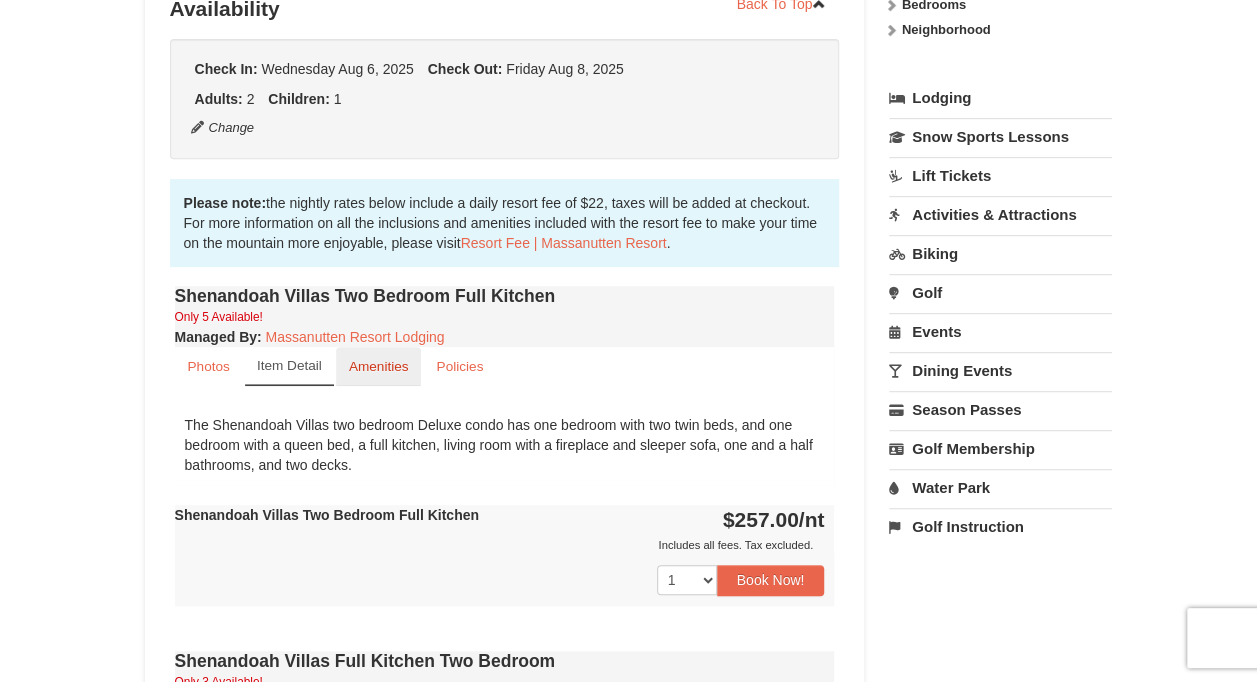 click on "Amenities" at bounding box center [379, 366] 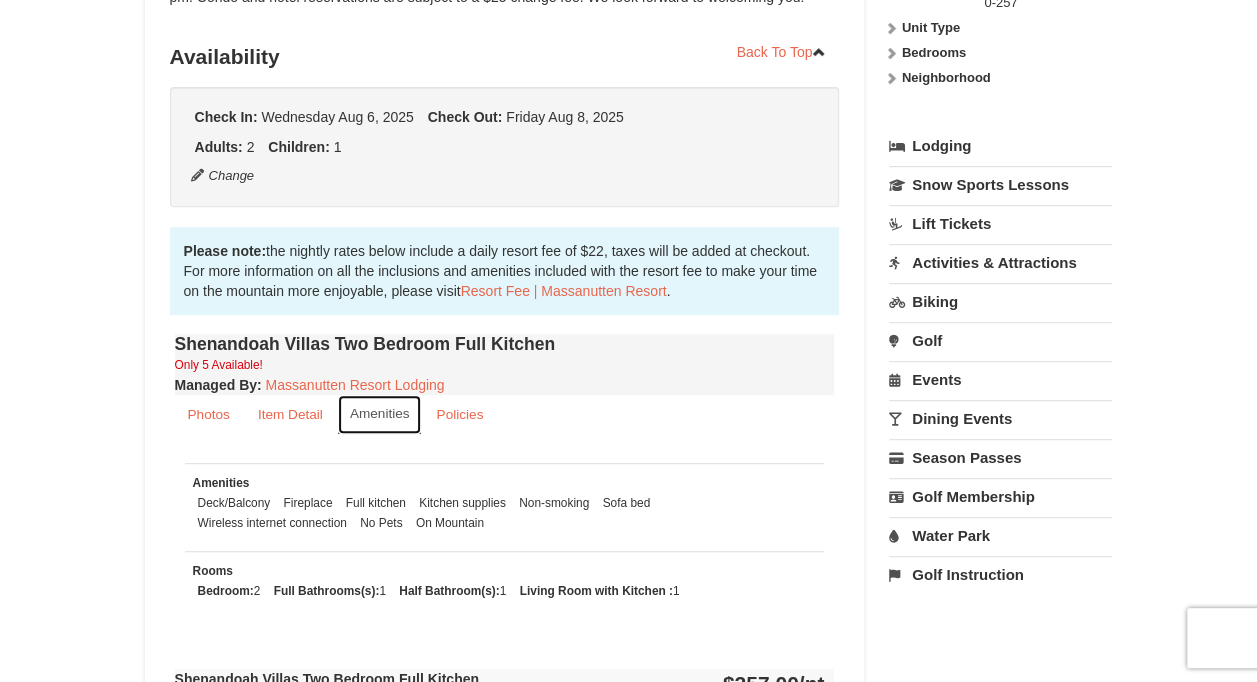scroll, scrollTop: 115, scrollLeft: 0, axis: vertical 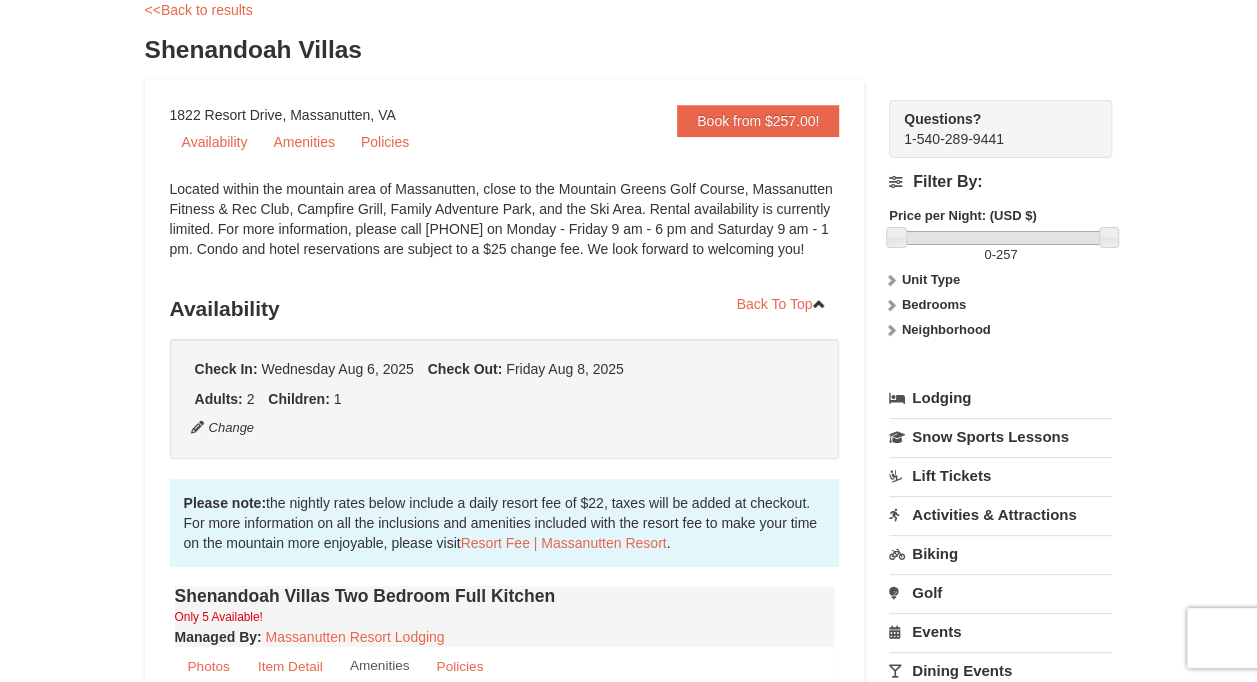 drag, startPoint x: 0, startPoint y: 1, endPoint x: 442, endPoint y: 226, distance: 495.97278 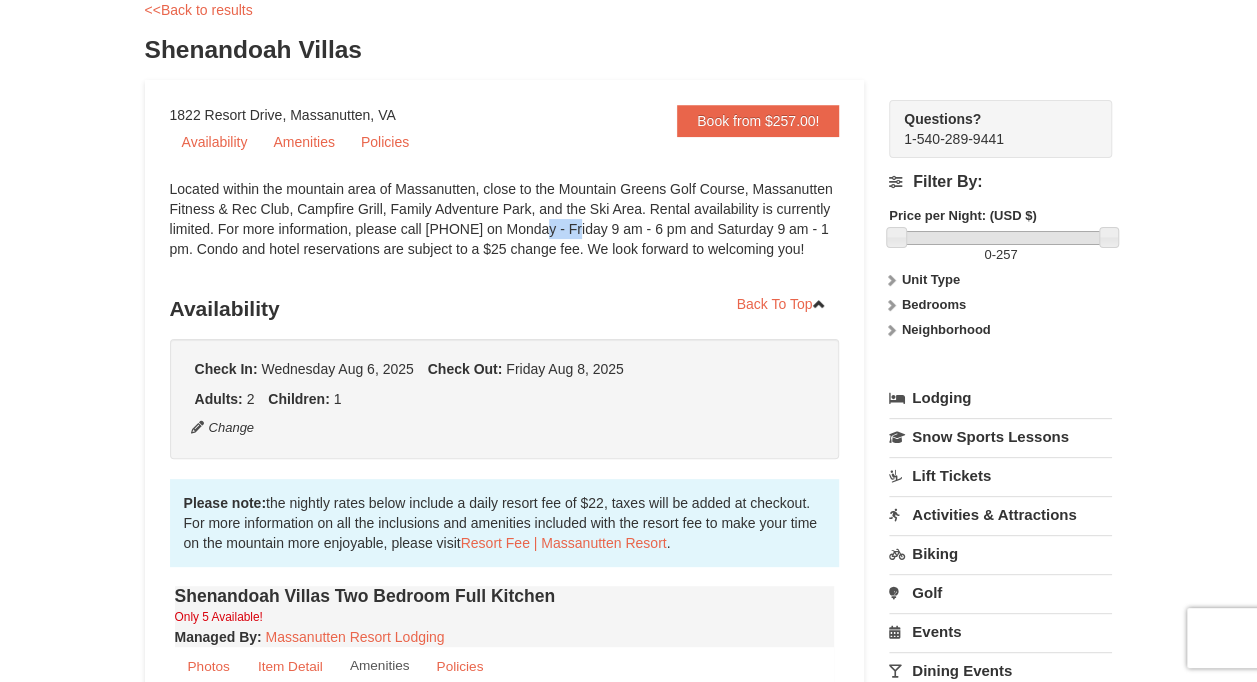 drag, startPoint x: 423, startPoint y: 228, endPoint x: 452, endPoint y: 238, distance: 30.675724 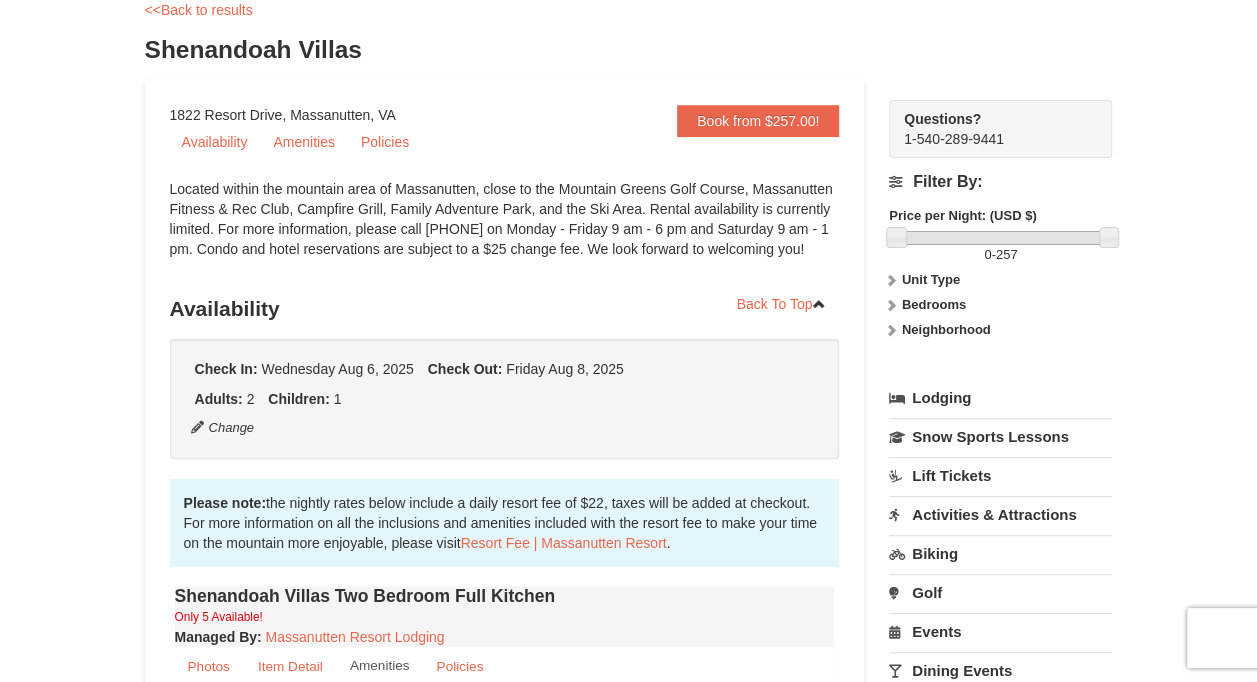 drag, startPoint x: 452, startPoint y: 238, endPoint x: 321, endPoint y: 245, distance: 131.18689 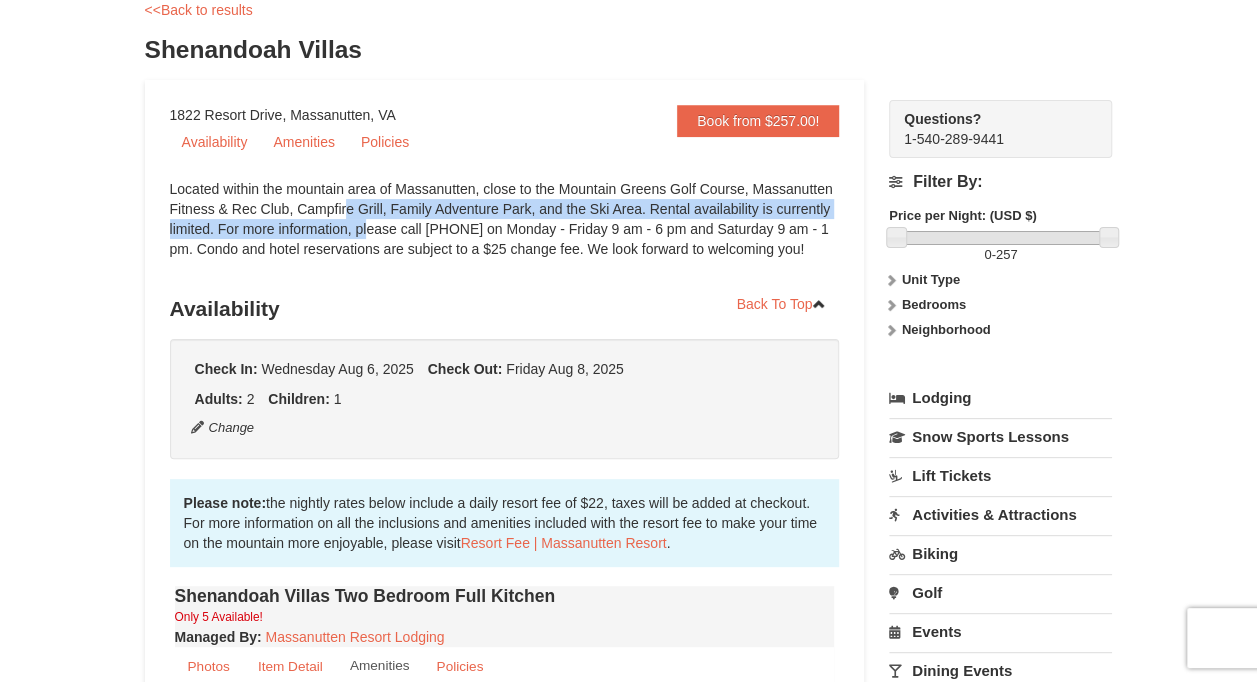 drag, startPoint x: 233, startPoint y: 207, endPoint x: 256, endPoint y: 230, distance: 32.526913 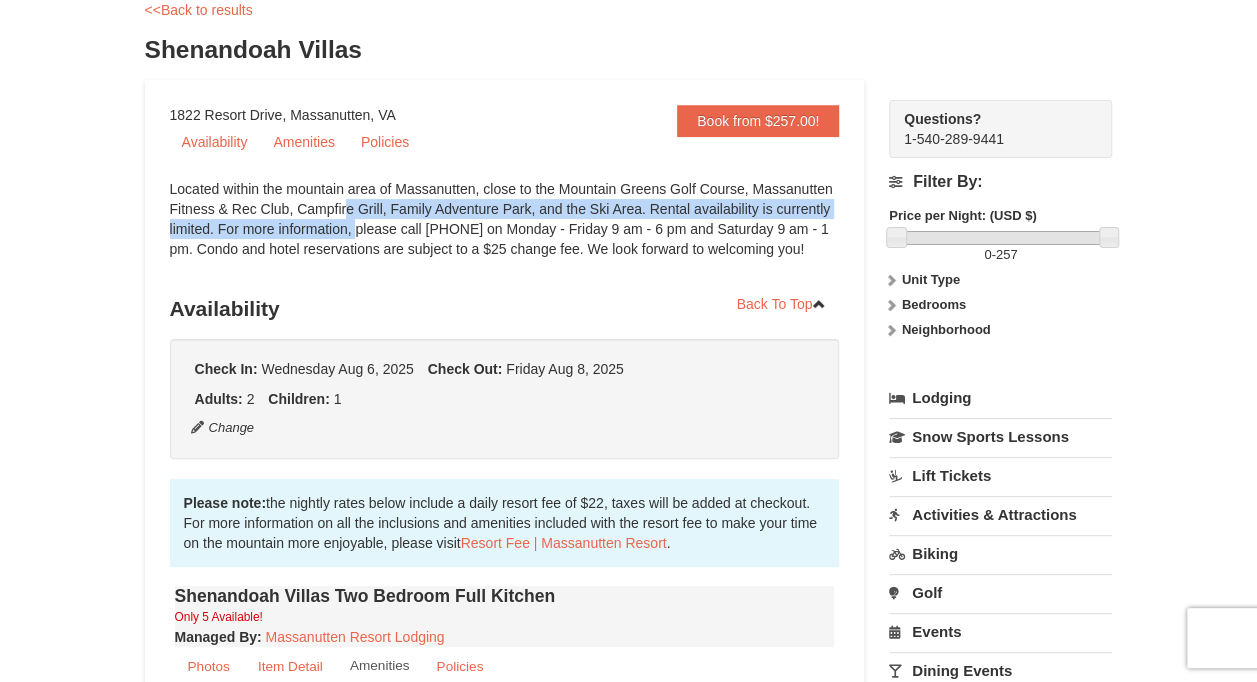 drag, startPoint x: 256, startPoint y: 230, endPoint x: 239, endPoint y: 234, distance: 17.464249 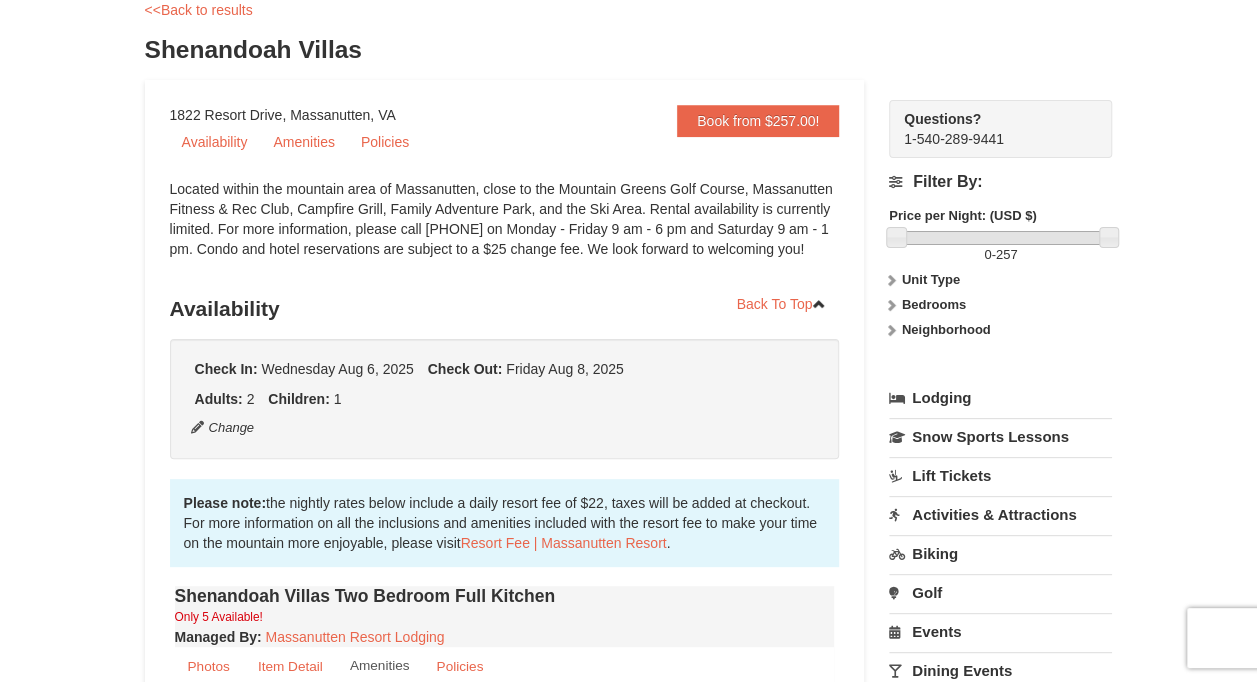 click on "Located within the mountain area of Massanutten, close to the Mountain Greens Golf Course, Massanutten Fitness & Rec Club, Campfire Grill, Family Adventure Park, and the Ski Area.
Rental availability is currently limited. For more information, please call [PHONE] on Monday - Friday 9 am - 6 pm and Saturday 9 am - 1 pm. Condo and hotel reservations are subject to a $25 change fee.
We look forward to welcoming you!" at bounding box center [505, 229] 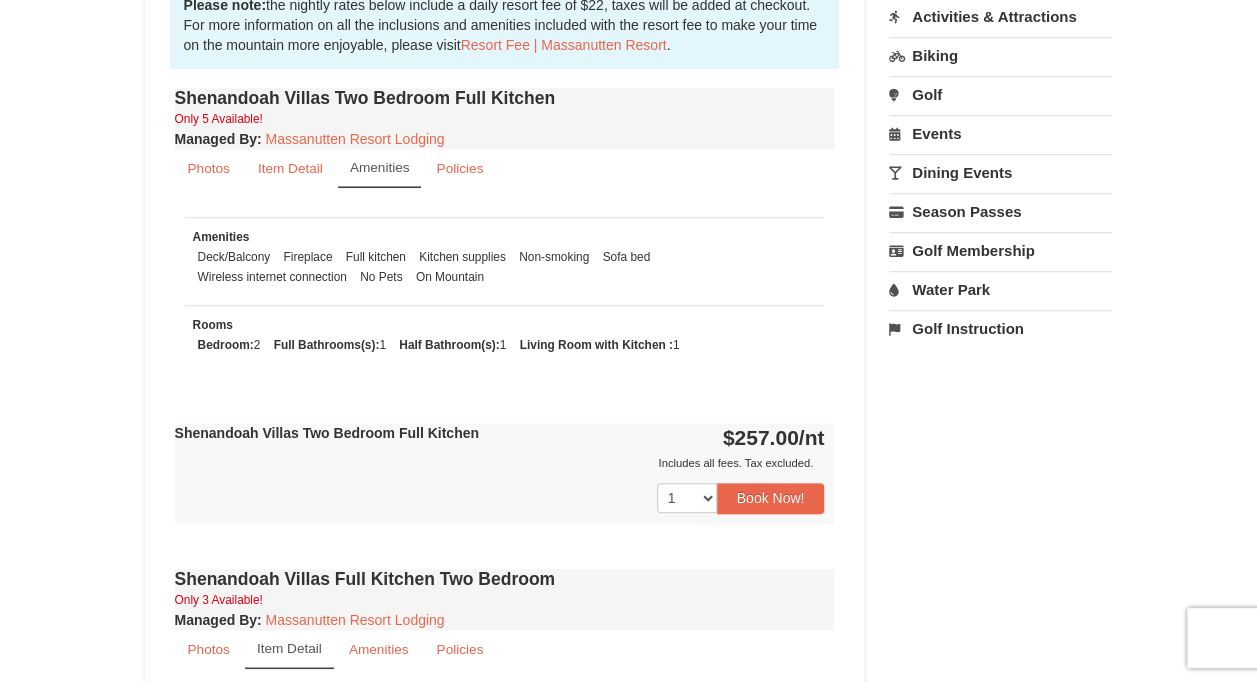 scroll, scrollTop: 615, scrollLeft: 0, axis: vertical 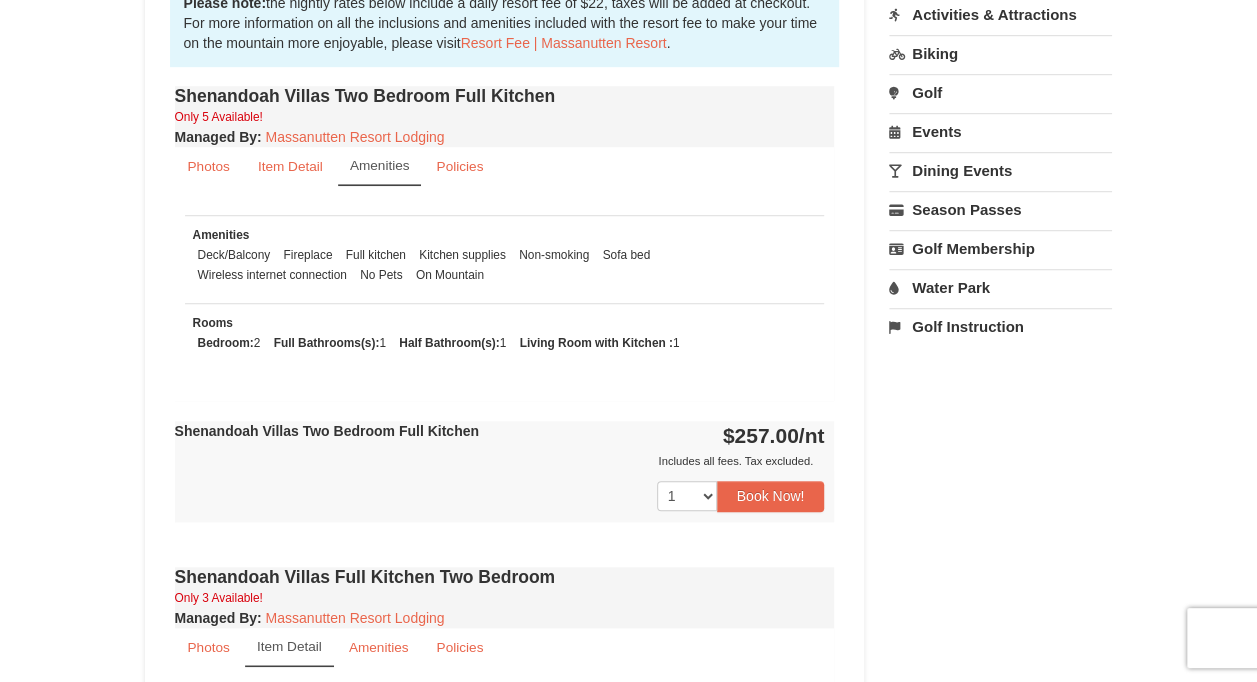 drag, startPoint x: 283, startPoint y: 432, endPoint x: 528, endPoint y: 439, distance: 245.09998 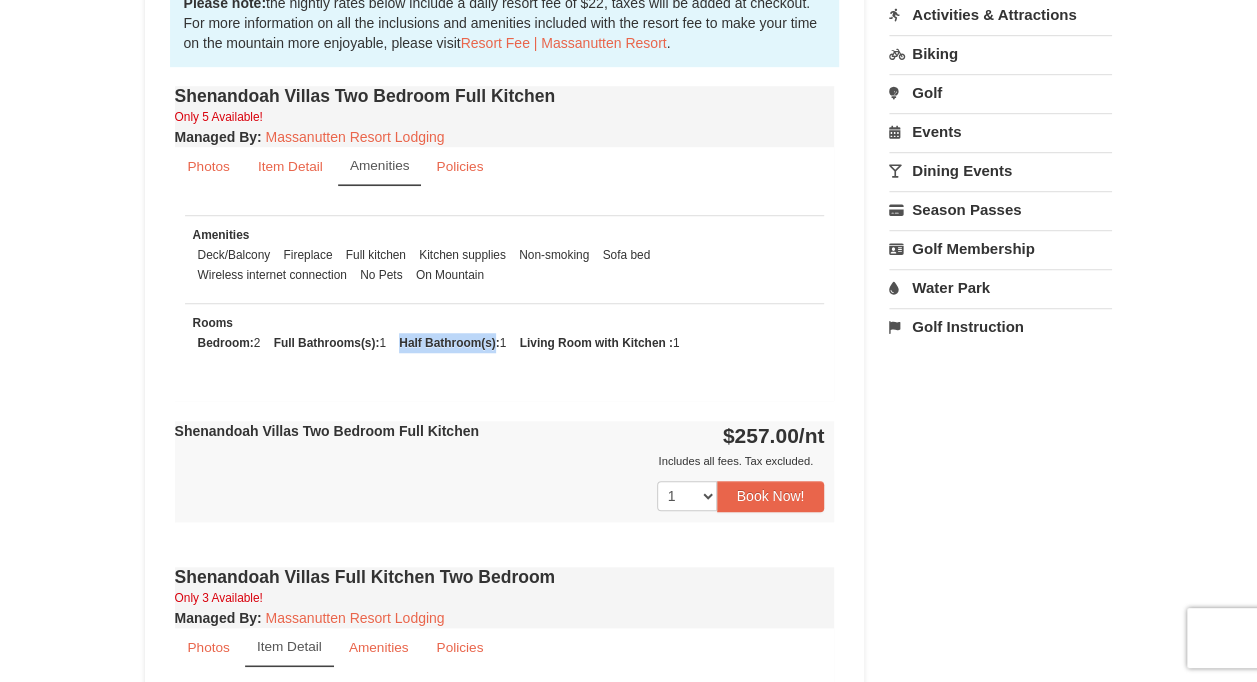 drag, startPoint x: 408, startPoint y: 339, endPoint x: 500, endPoint y: 345, distance: 92.19544 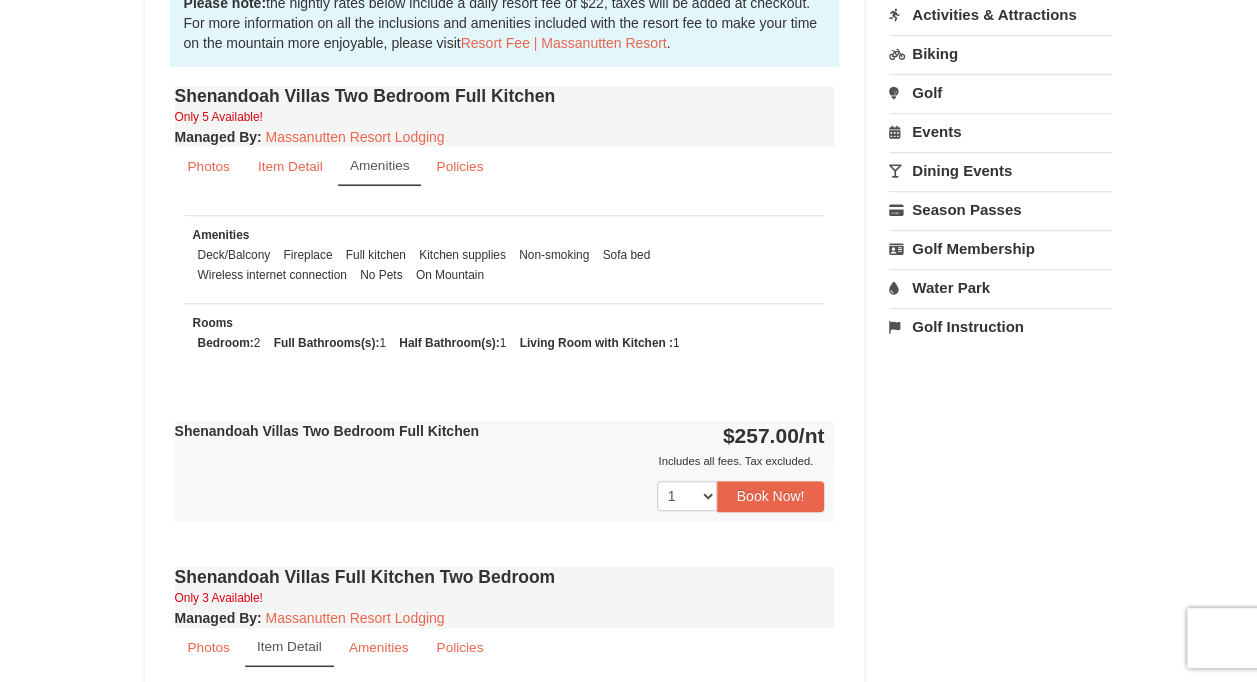 drag, startPoint x: 189, startPoint y: 334, endPoint x: 747, endPoint y: 342, distance: 558.0574 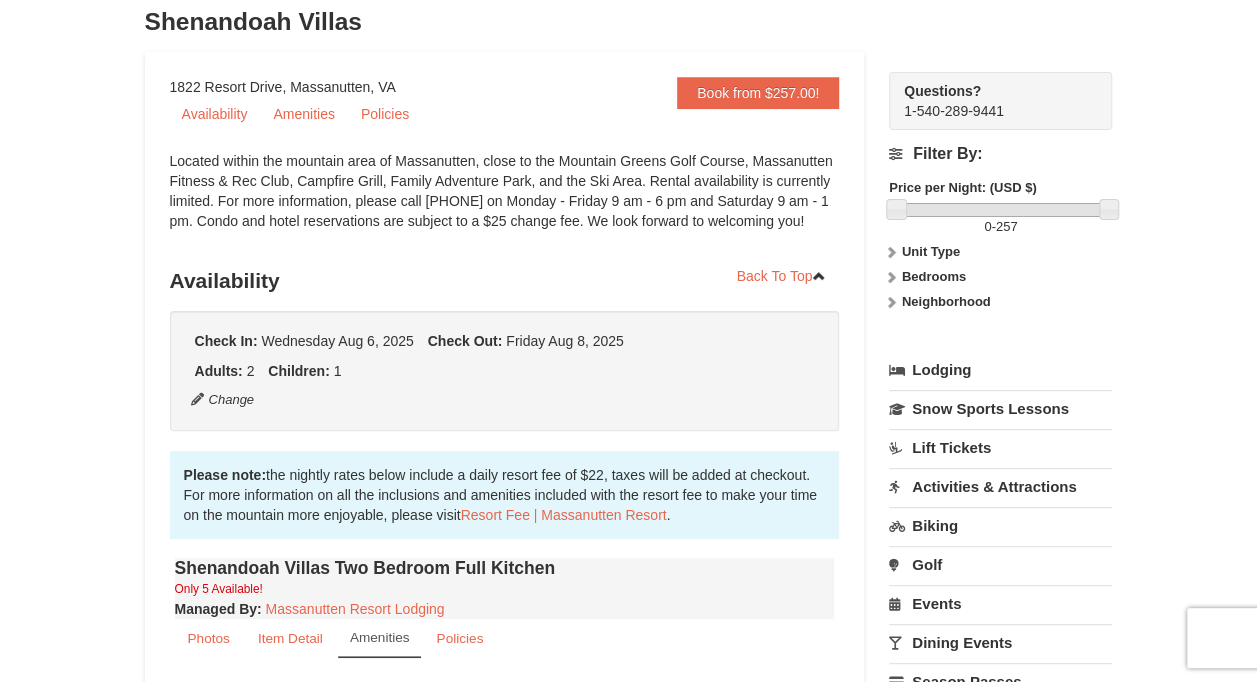 scroll, scrollTop: 0, scrollLeft: 0, axis: both 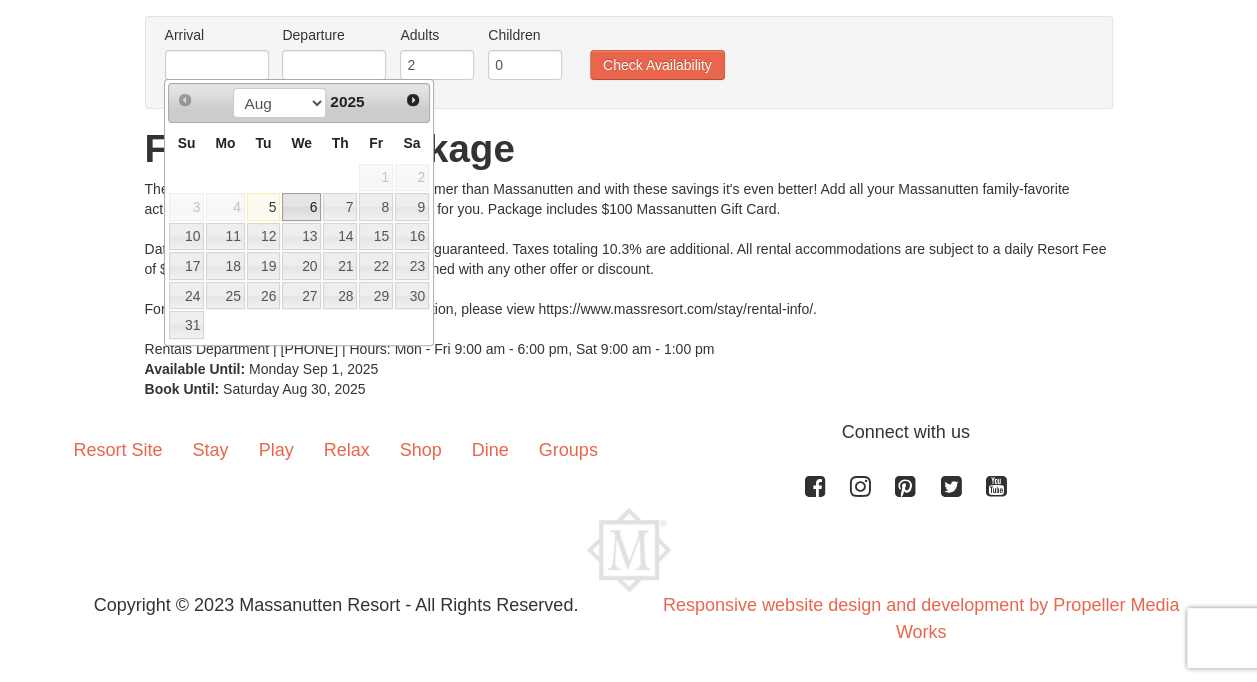 click on "6" at bounding box center [301, 207] 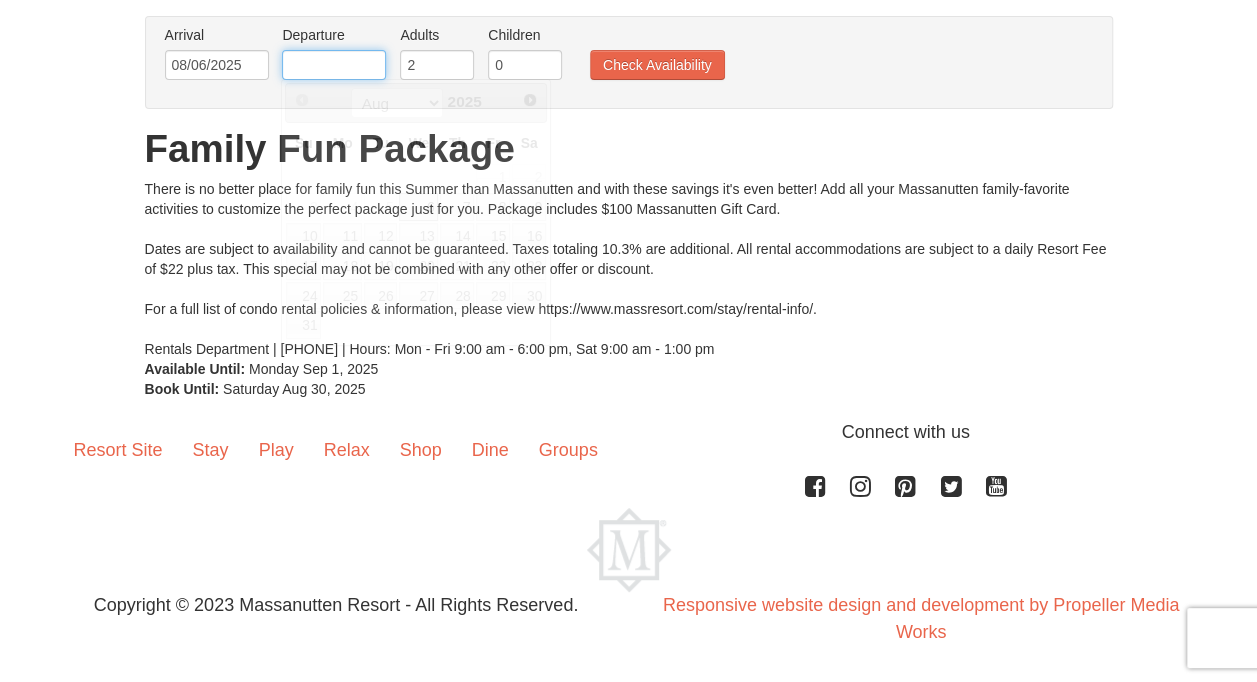 click at bounding box center (334, 65) 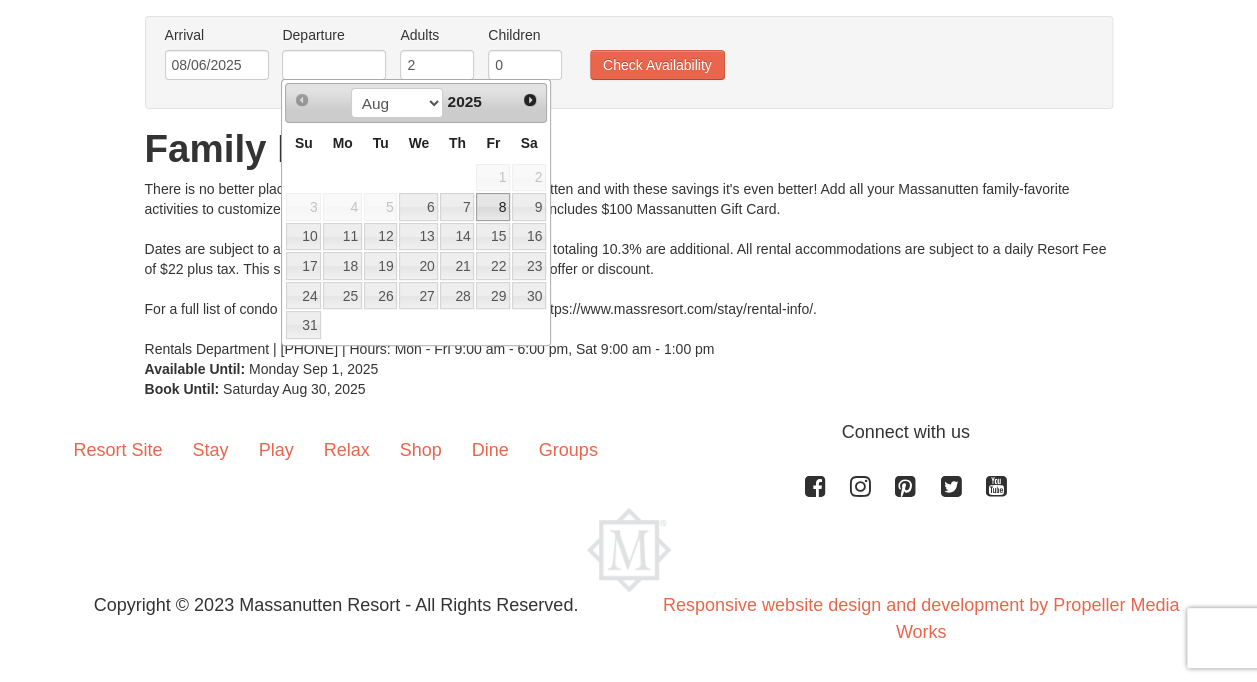 click on "8" at bounding box center (493, 207) 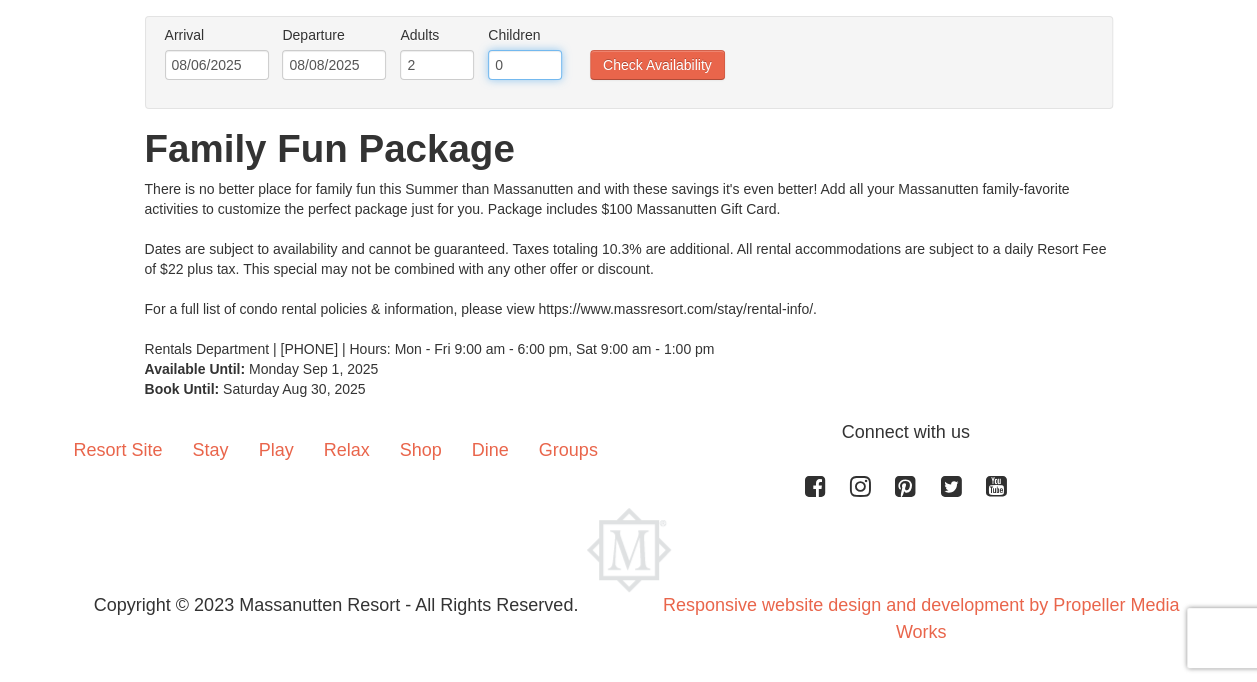 click on "0" at bounding box center [525, 65] 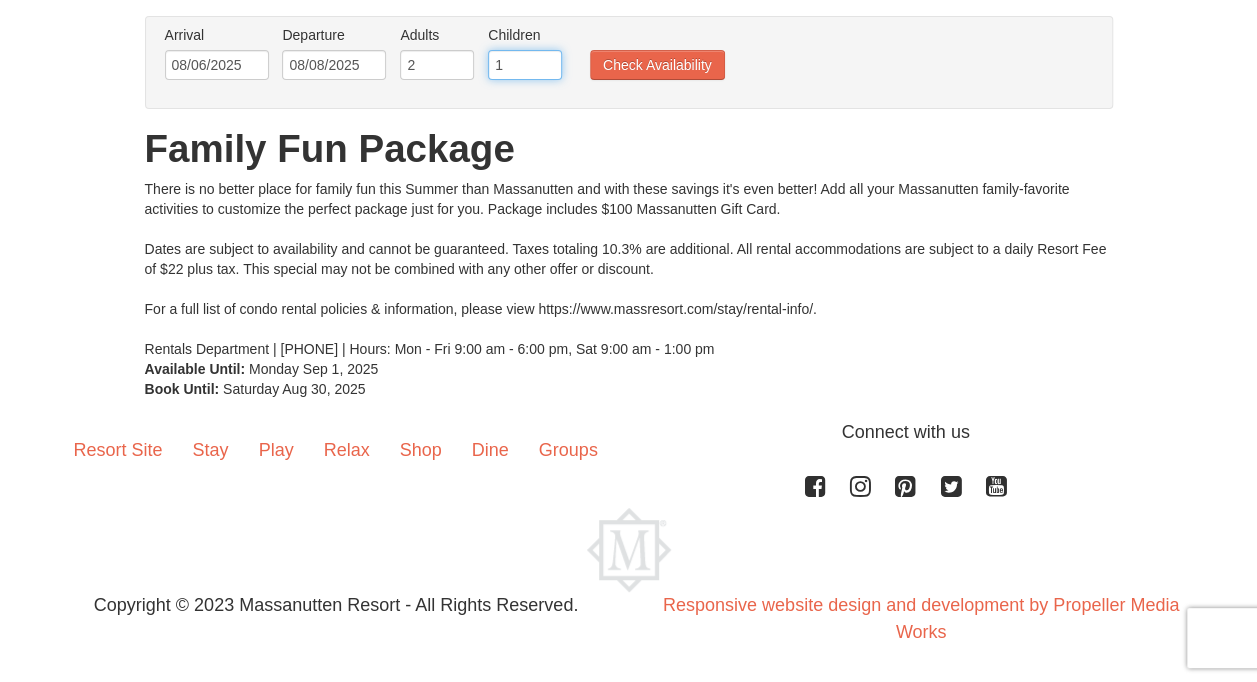 type on "1" 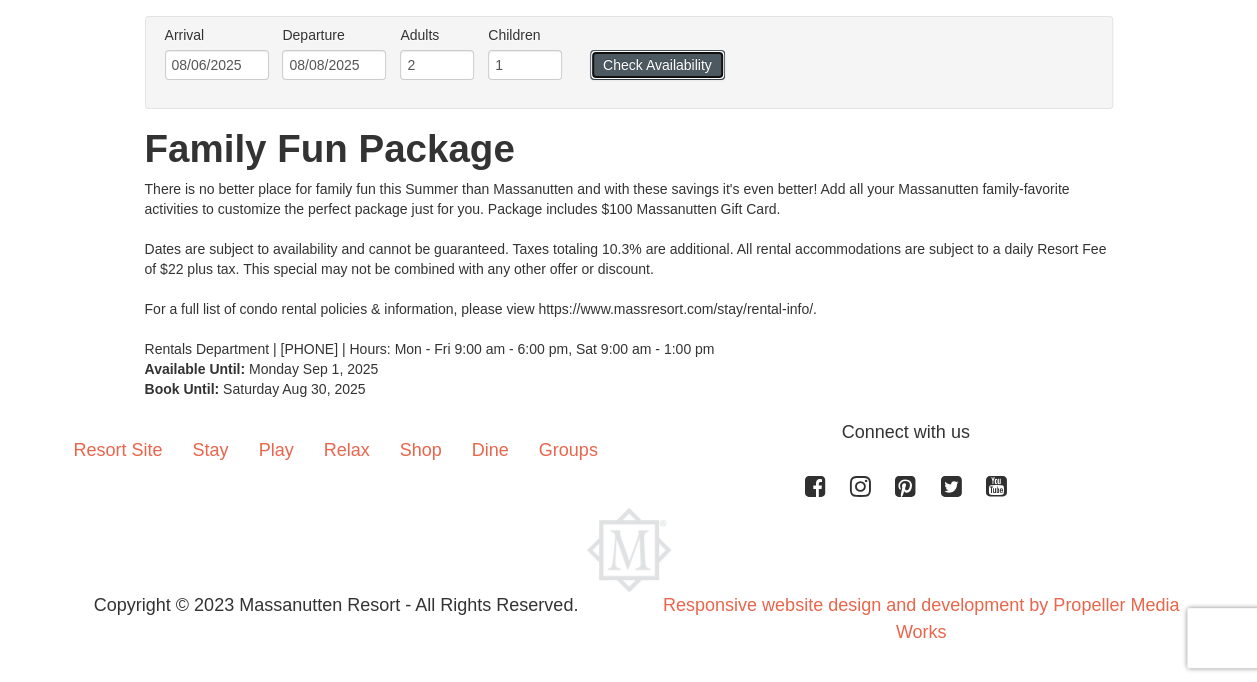 click on "Check Availability" at bounding box center (657, 65) 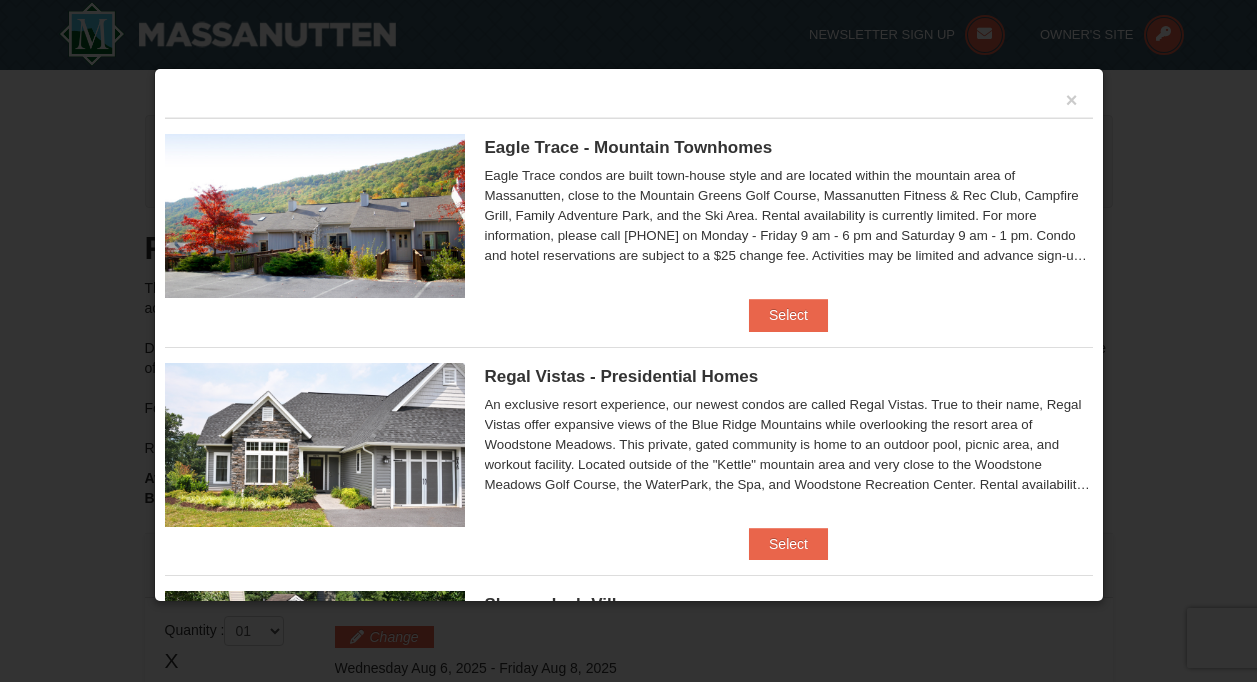 scroll, scrollTop: 610, scrollLeft: 0, axis: vertical 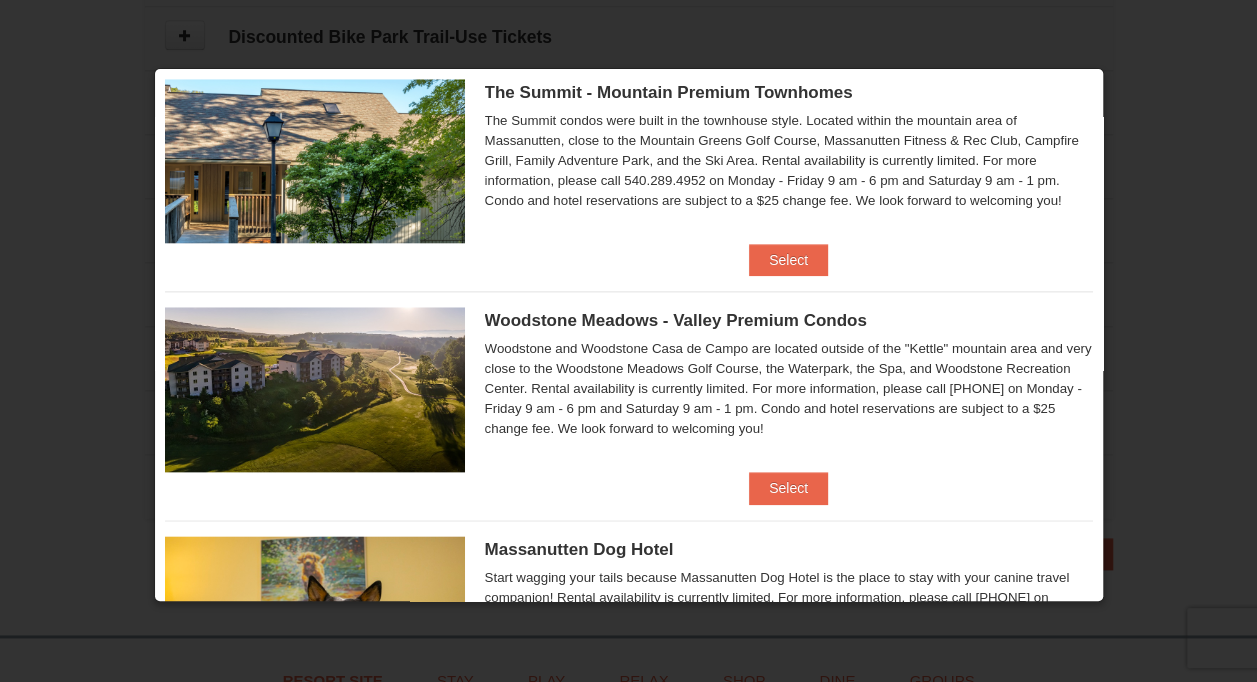 click on "Woodstone and Woodstone Casa de Campo are located outside of the "Kettle" mountain area and very close to the Woodstone Meadows Golf Course, the Waterpark, the Spa, and Woodstone Recreation Center.
Rental availability is currently limited. For more information, please call [PHONE] on Monday - Friday 9 am - 6 pm and Saturday 9 am - 1 pm. Condo and hotel reservations are subject to a $25 change fee.
We look forward to welcoming you!" at bounding box center [789, 389] 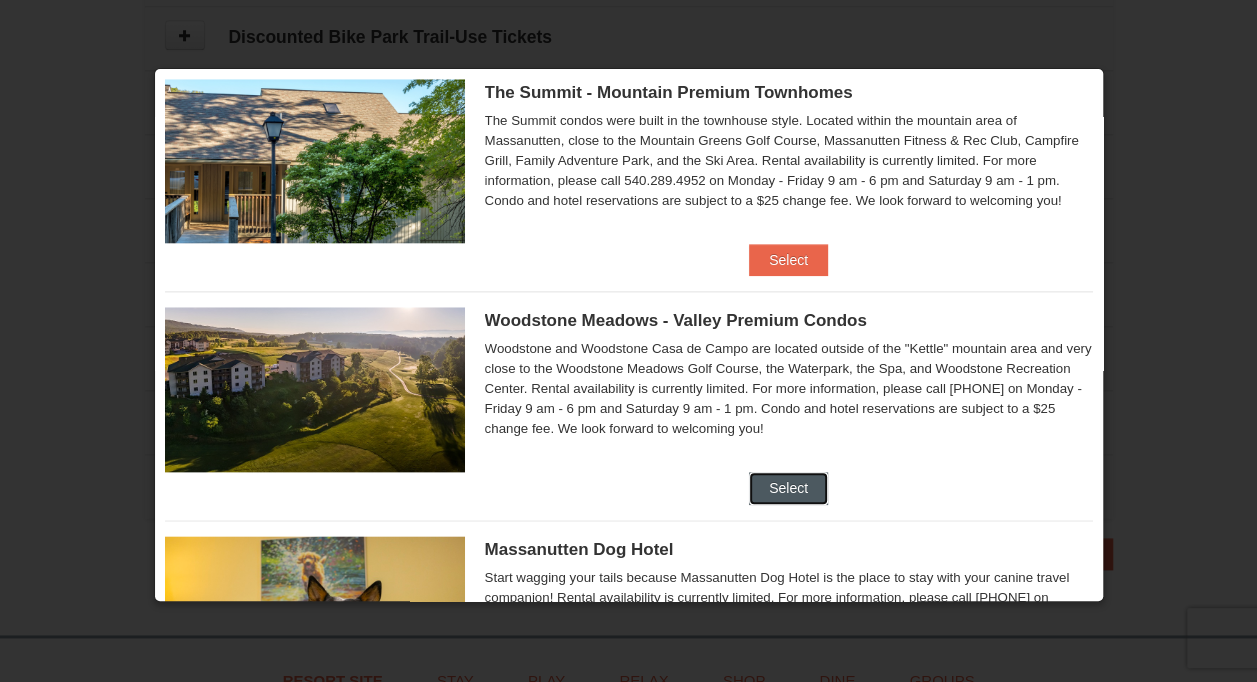 click on "Select" at bounding box center [788, 488] 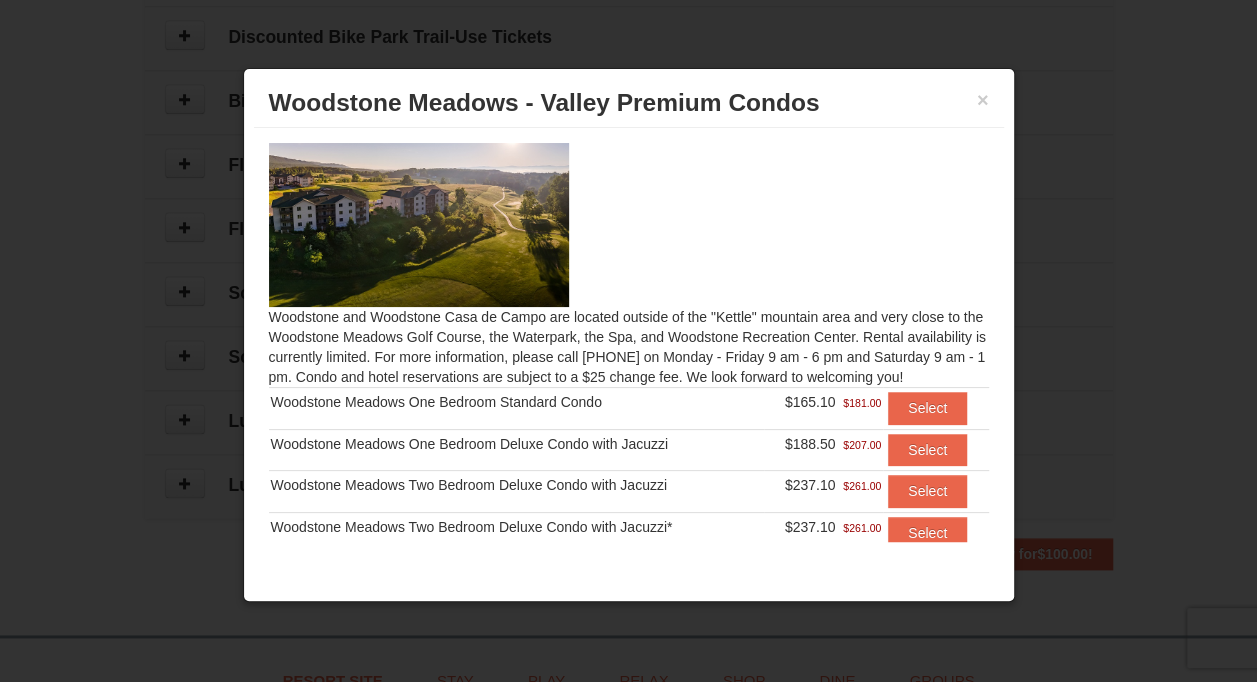 click at bounding box center (419, 225) 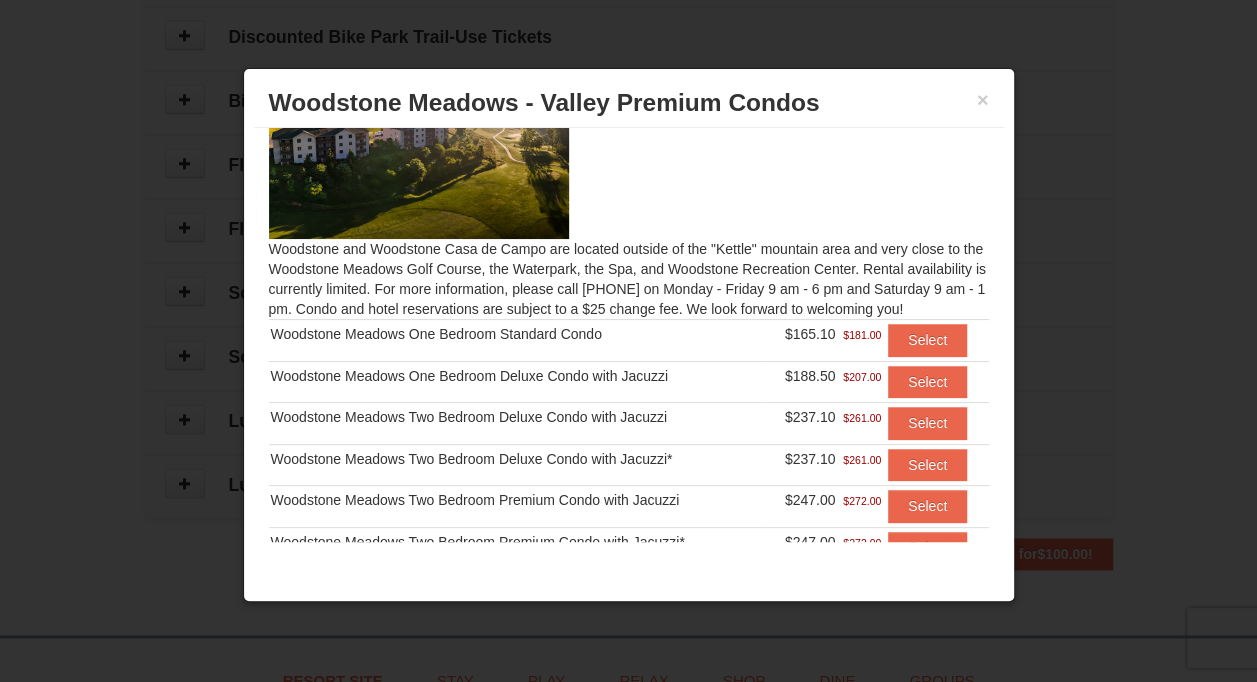 scroll, scrollTop: 100, scrollLeft: 0, axis: vertical 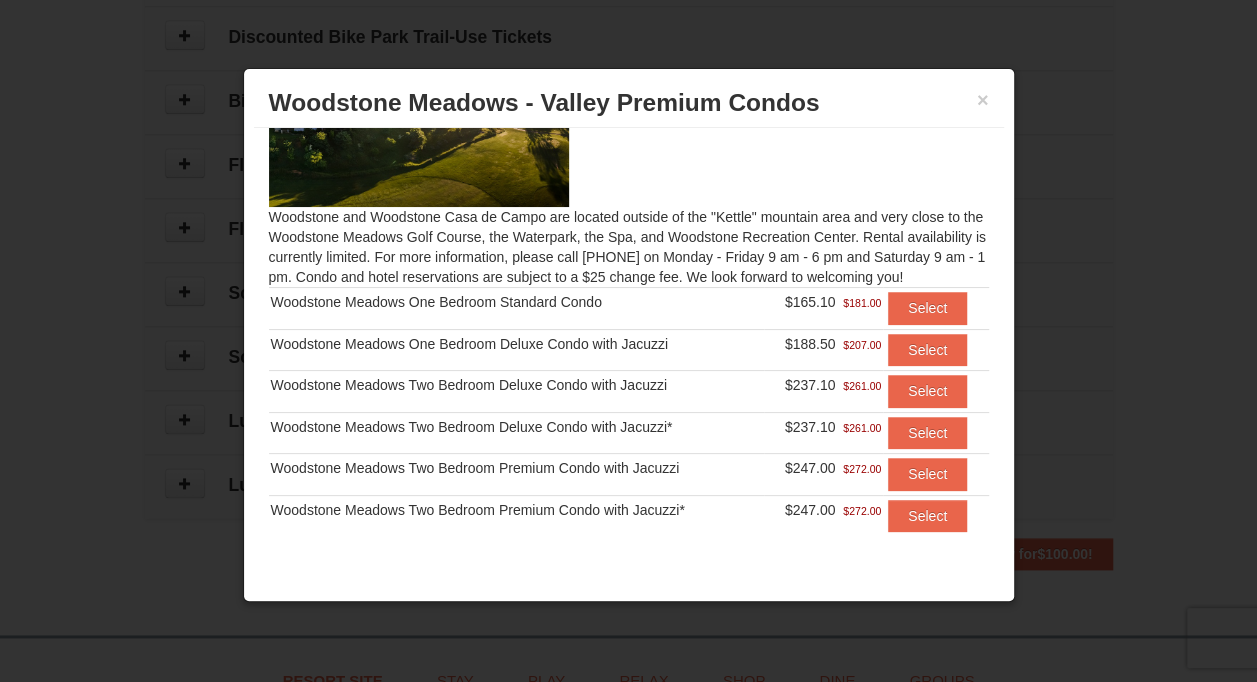 drag, startPoint x: 543, startPoint y: 412, endPoint x: 690, endPoint y: 403, distance: 147.27525 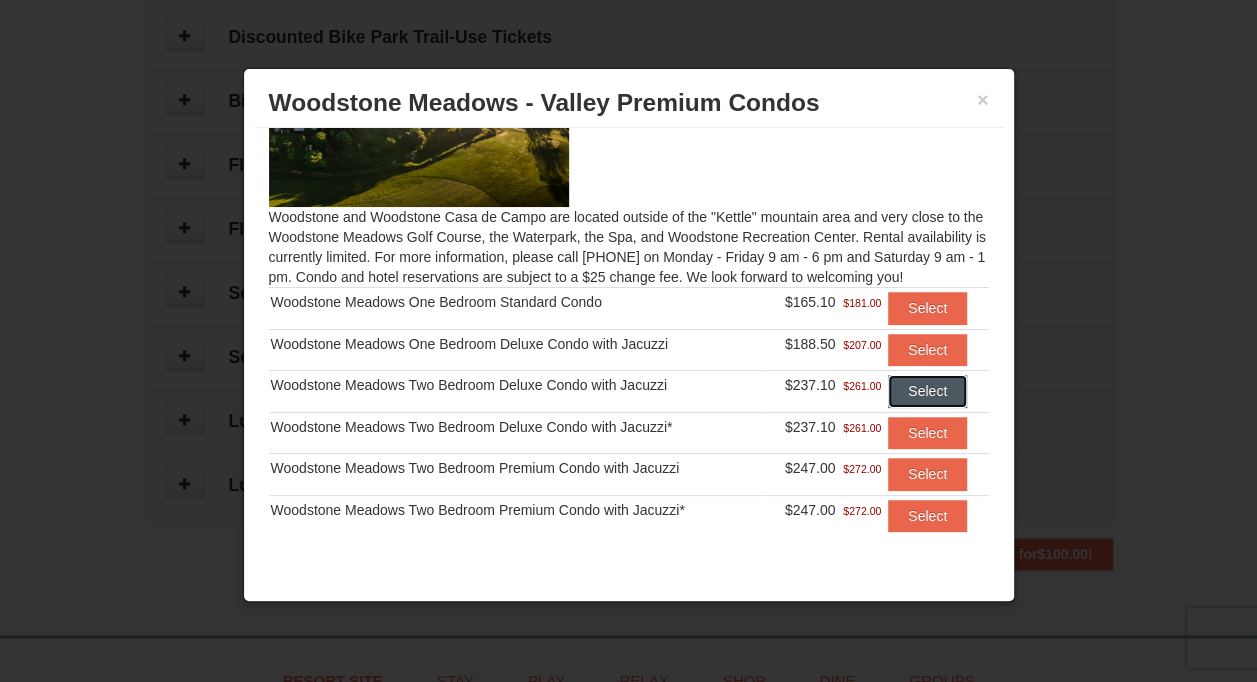 click on "Select" at bounding box center (927, 391) 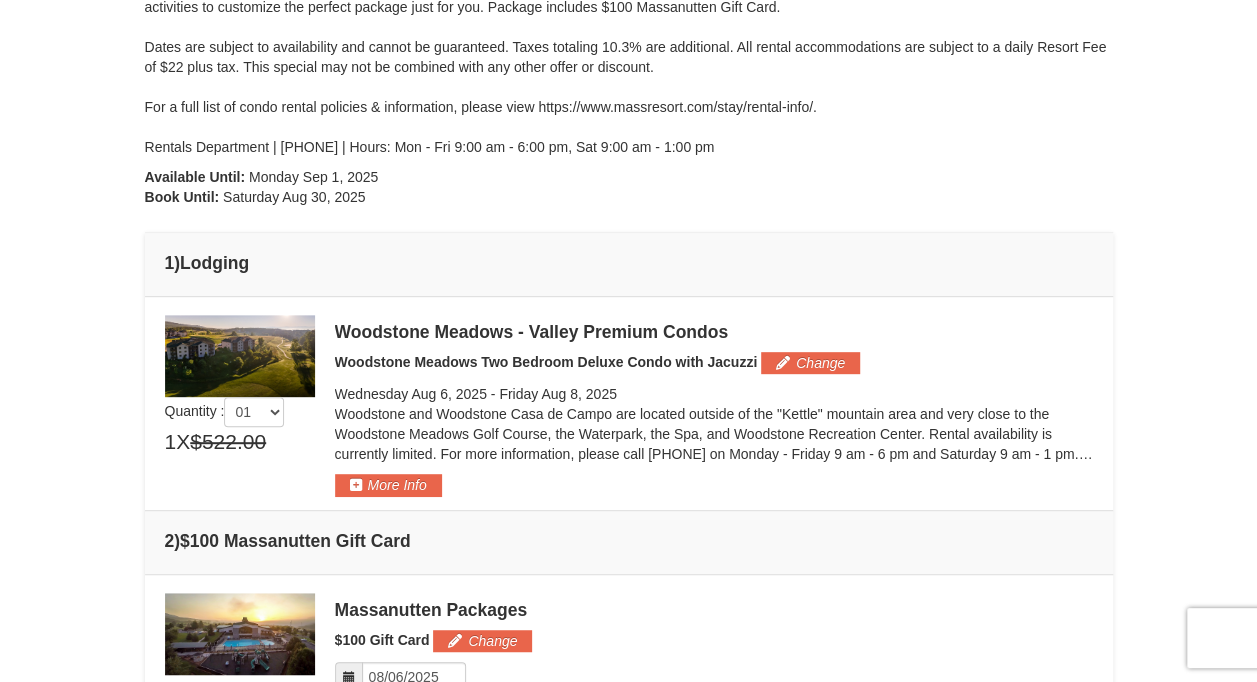 scroll, scrollTop: 400, scrollLeft: 0, axis: vertical 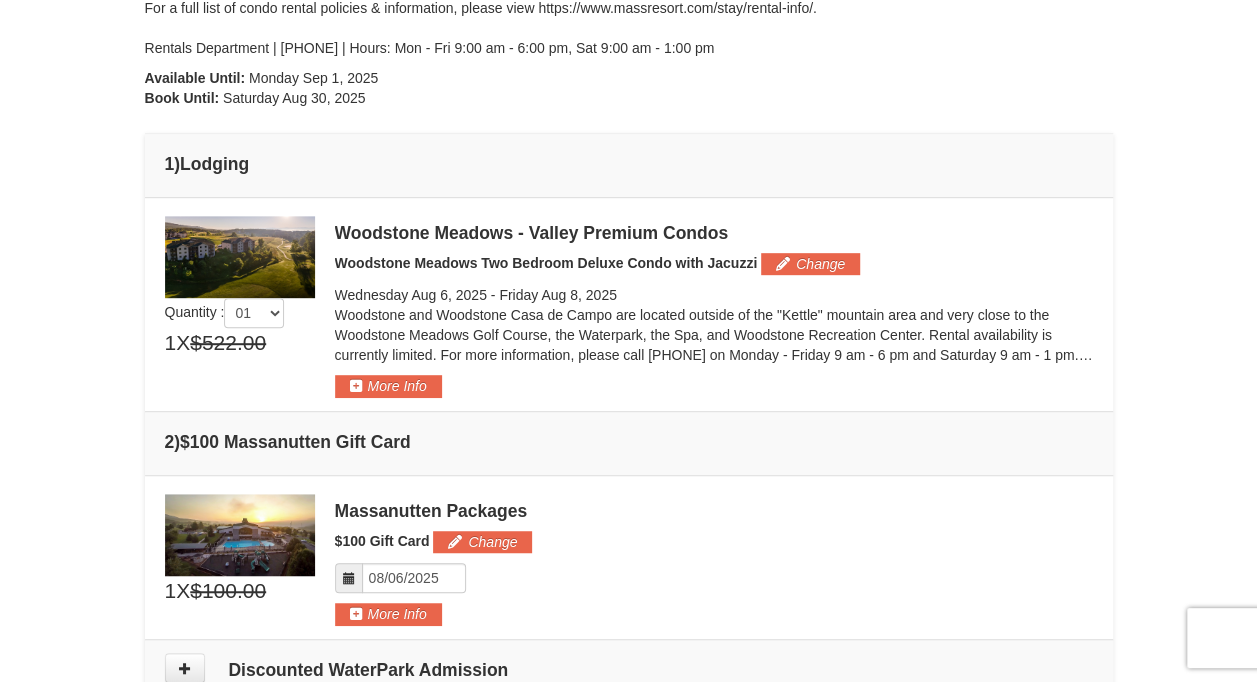 click on "1 )
Lodging" at bounding box center (629, 164) 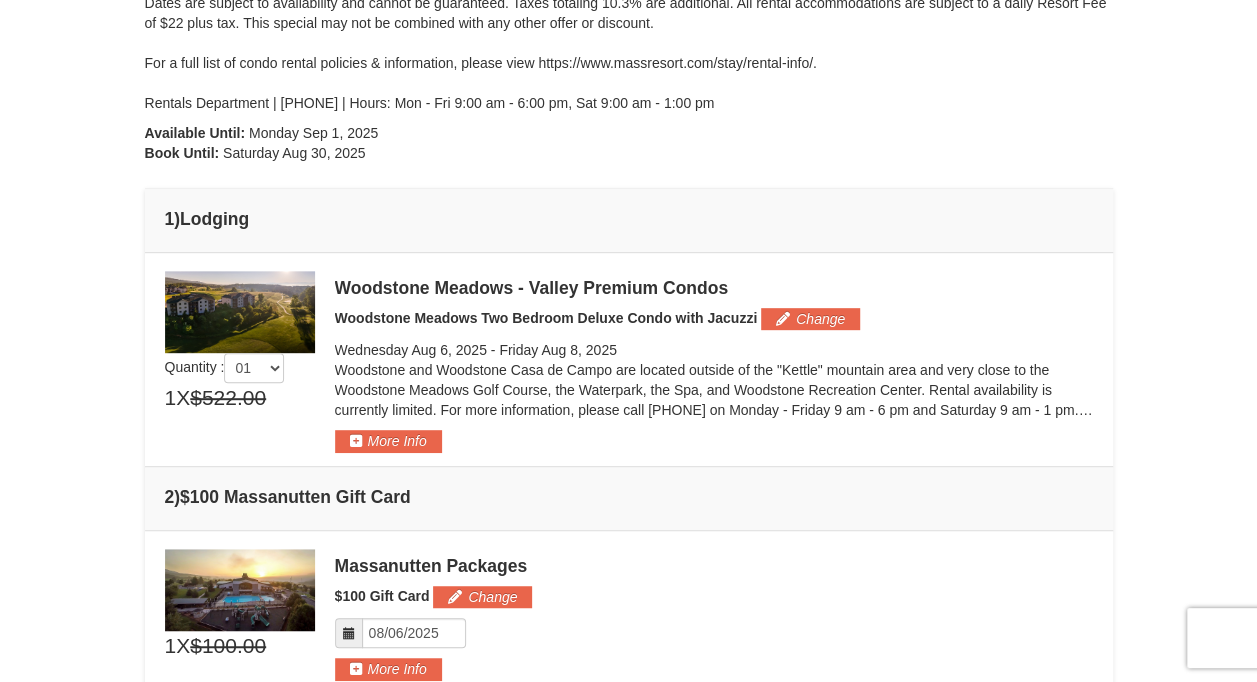 scroll, scrollTop: 300, scrollLeft: 0, axis: vertical 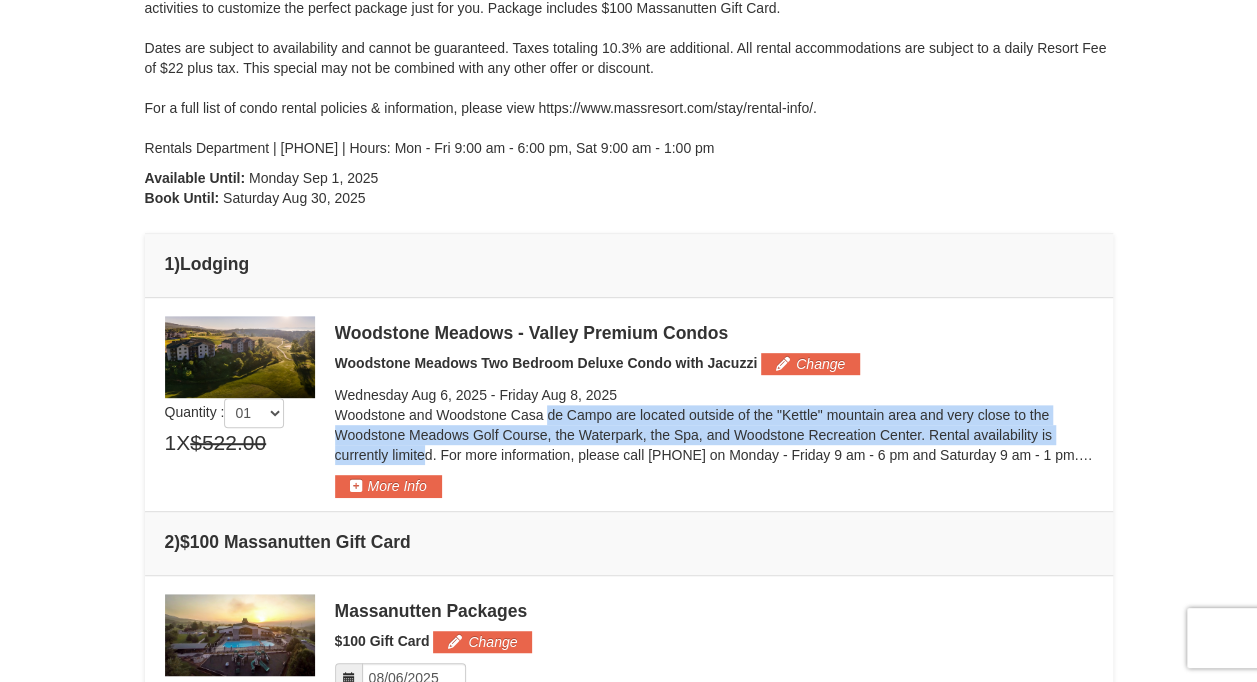 drag, startPoint x: 369, startPoint y: 414, endPoint x: 1018, endPoint y: 426, distance: 649.1109 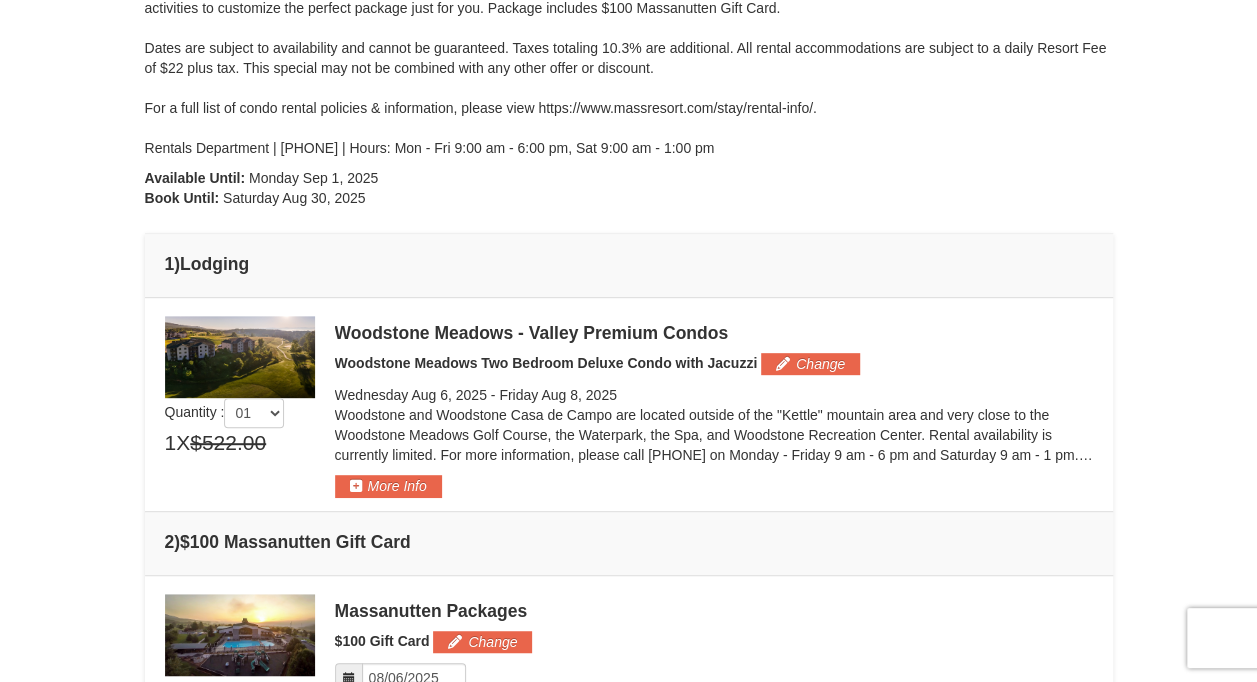 click on "Woodstone and Woodstone Casa de Campo are located outside of the "Kettle" mountain area and very close to the Woodstone Meadows Golf Course, the Waterpark, the Spa, and Woodstone Recreation Center.
Rental availability is currently limited. For more information, please call [PHONE] on Monday - Friday 9 am - 6 pm and Saturday 9 am - 1 pm. Condo and hotel reservations are subject to a $25 change fee.
We look forward to welcoming you!" at bounding box center [714, 435] 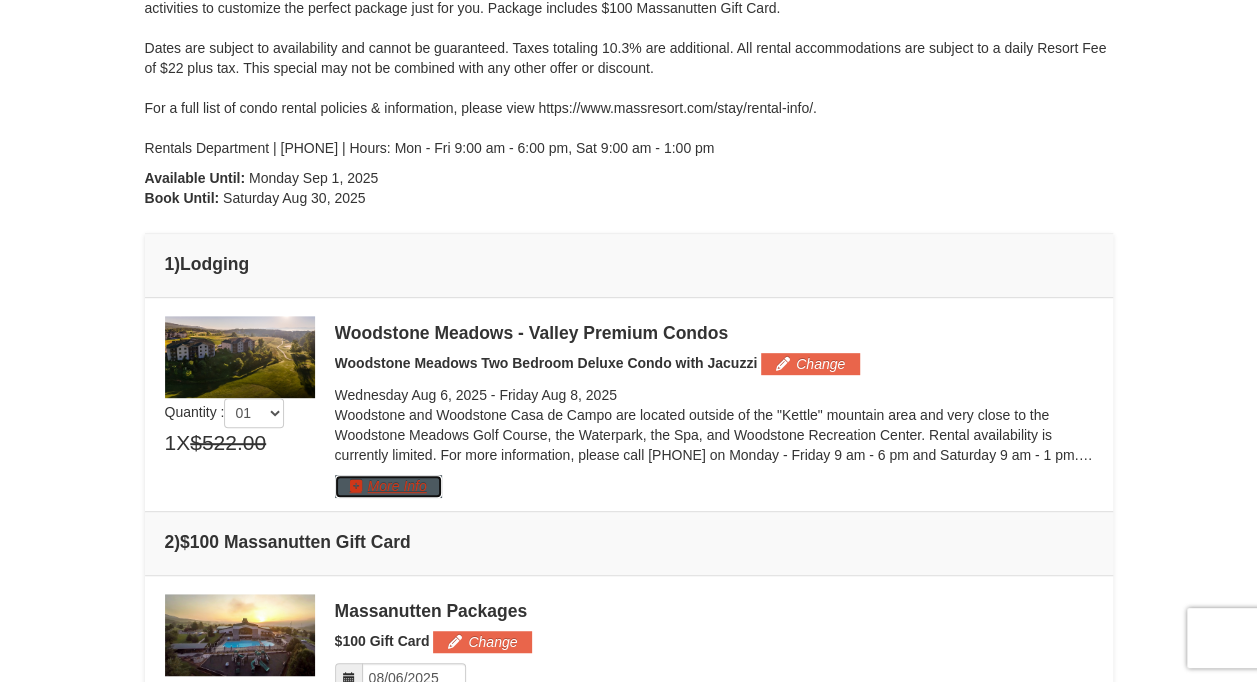 click on "More Info" at bounding box center [388, 486] 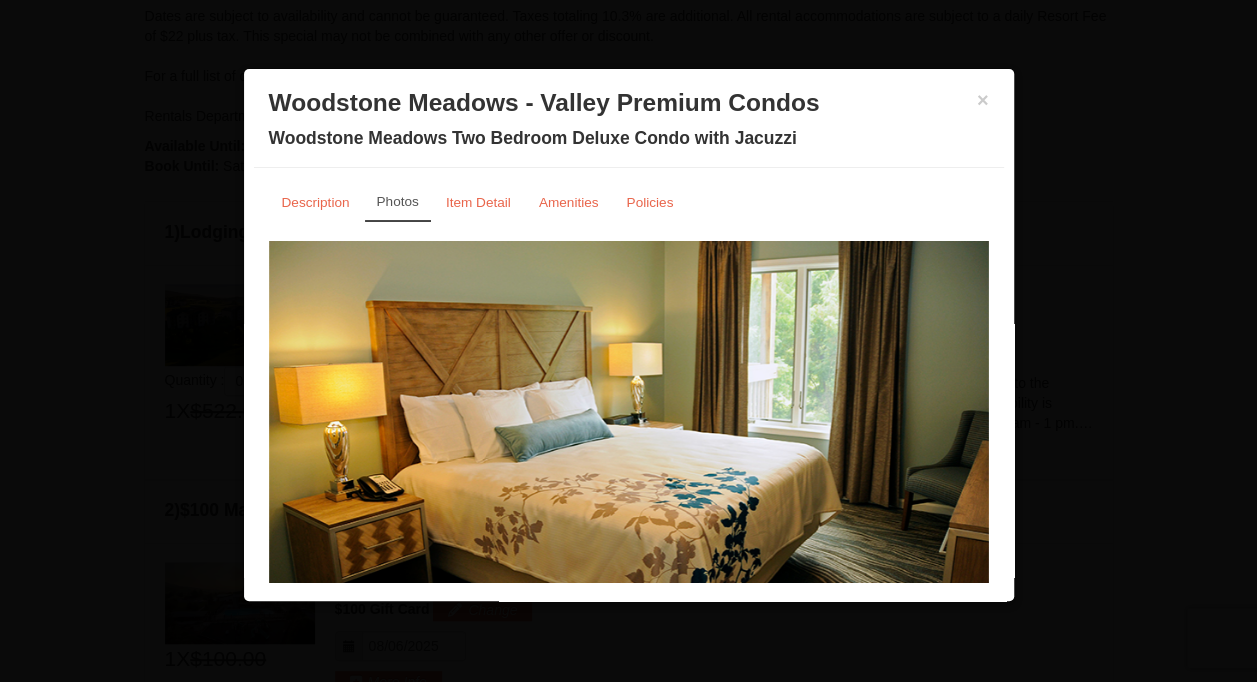scroll, scrollTop: 382, scrollLeft: 0, axis: vertical 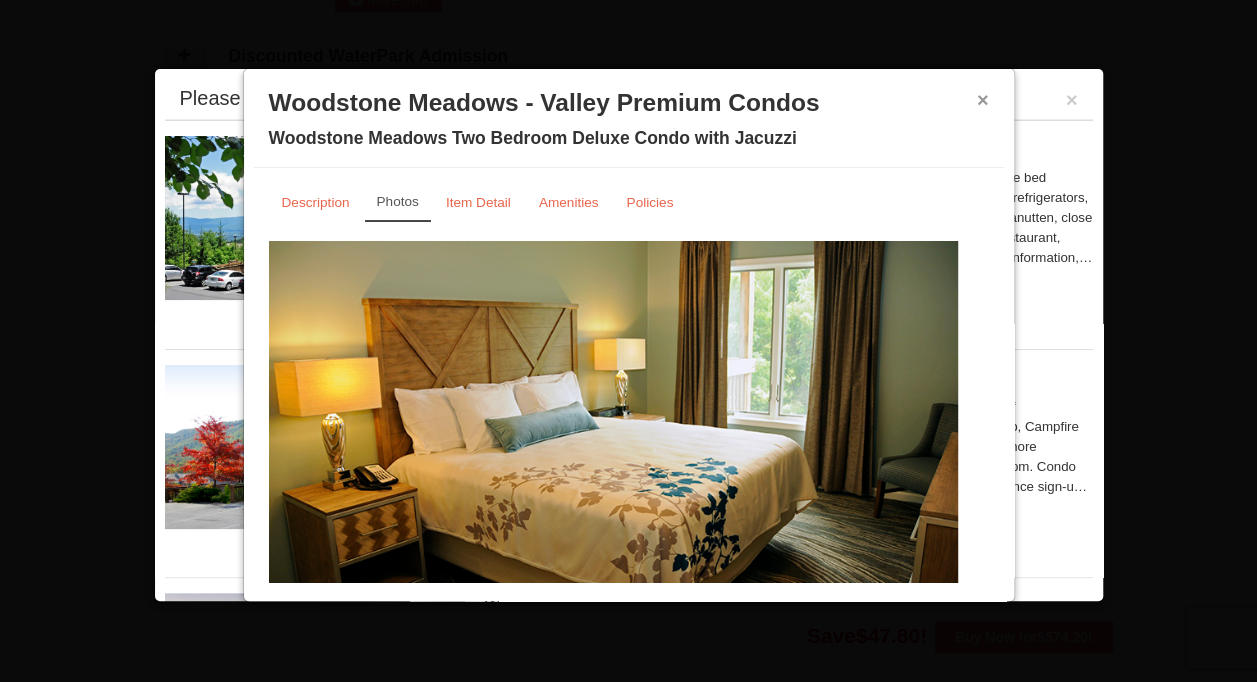 click on "×" at bounding box center (983, 100) 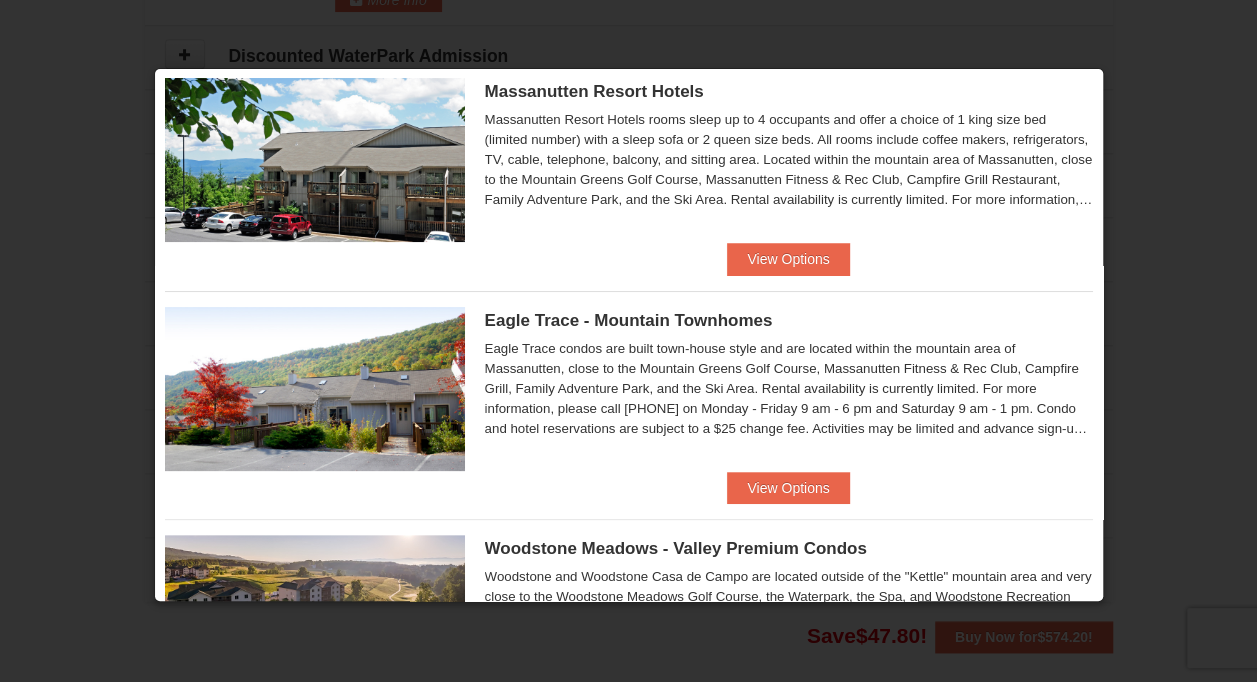 scroll, scrollTop: 0, scrollLeft: 0, axis: both 